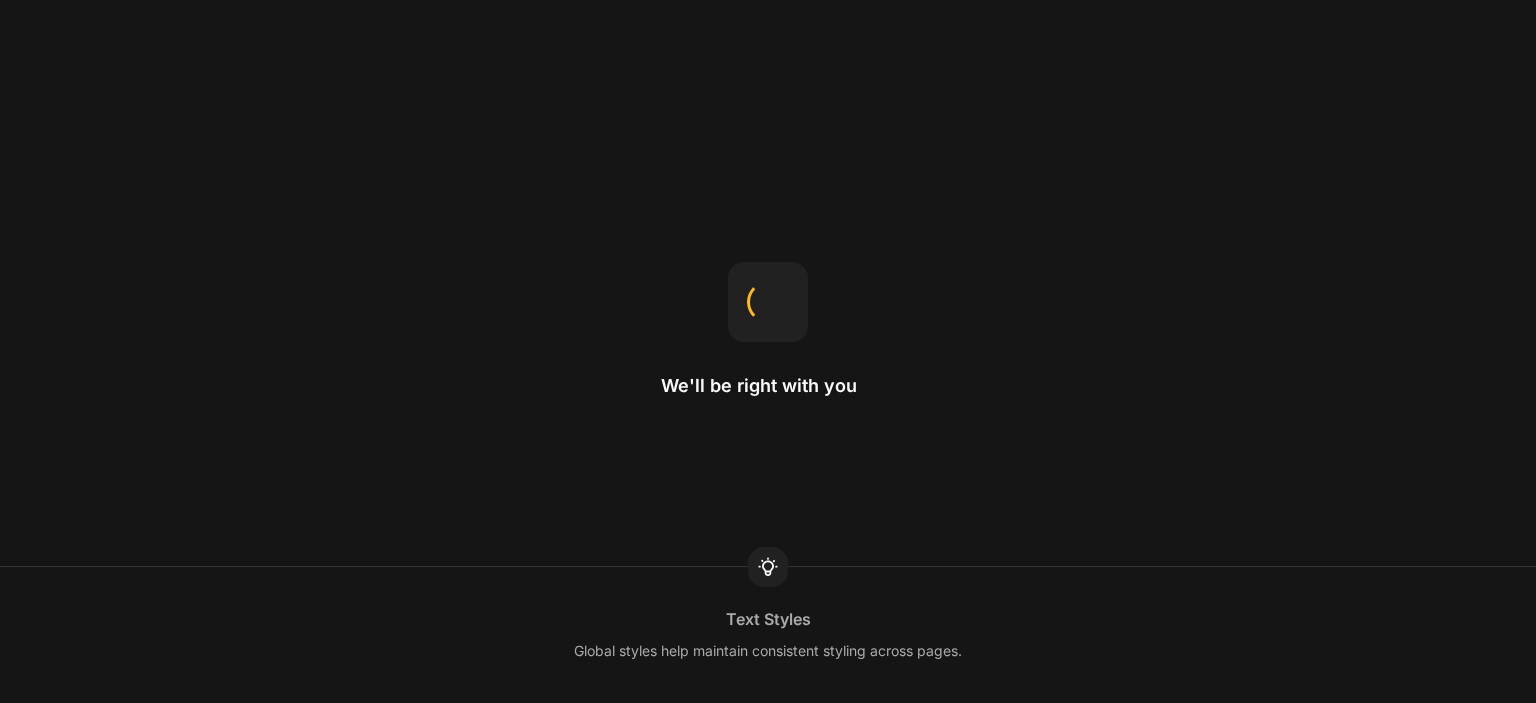 scroll, scrollTop: 0, scrollLeft: 0, axis: both 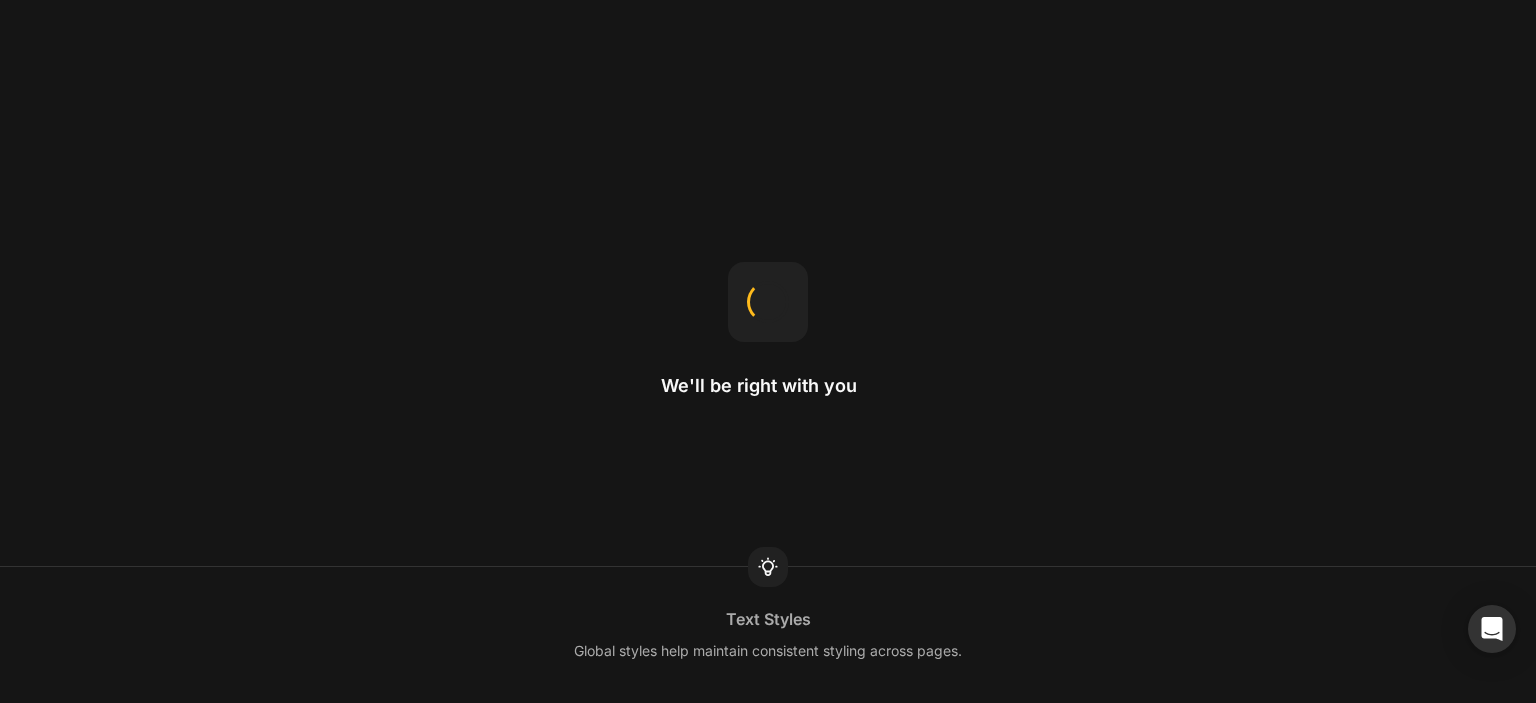 click on "We'll be right with you" at bounding box center [768, 352] 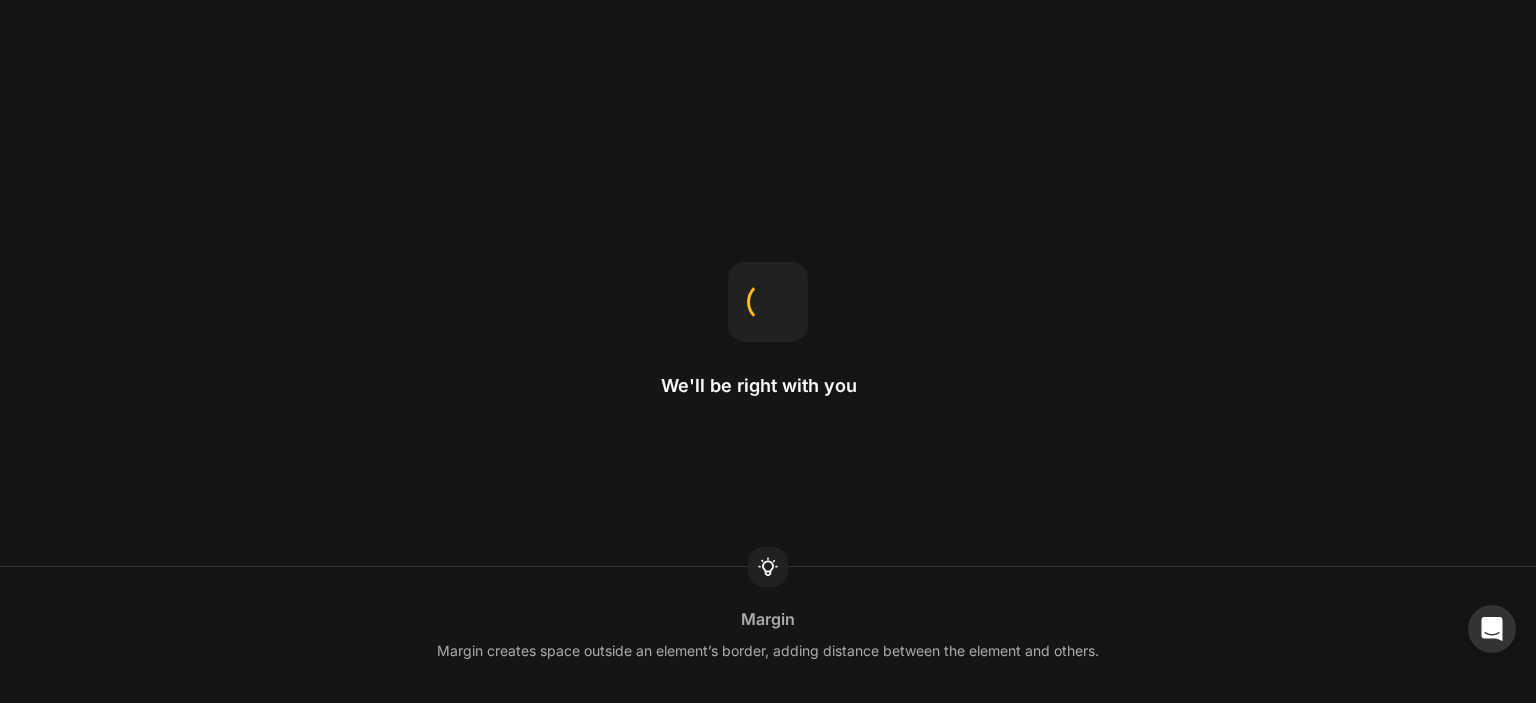 click on "We'll be right with you Margin Margin creates space outside an element’s border, adding distance between the element and others." at bounding box center (768, 351) 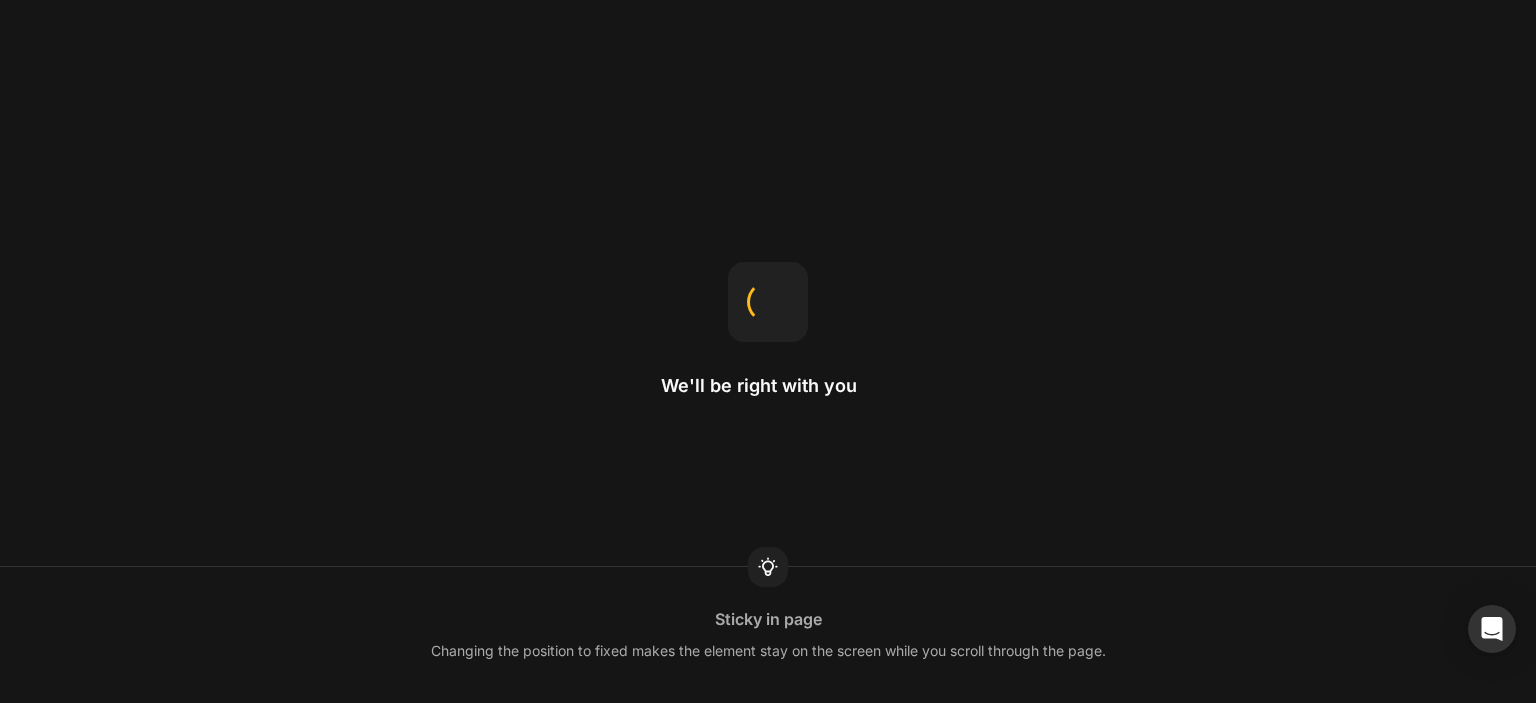 click on "We'll be right with you Sticky in page Changing the position to fixed makes the element stay on the screen while you scroll through the page." at bounding box center (768, 351) 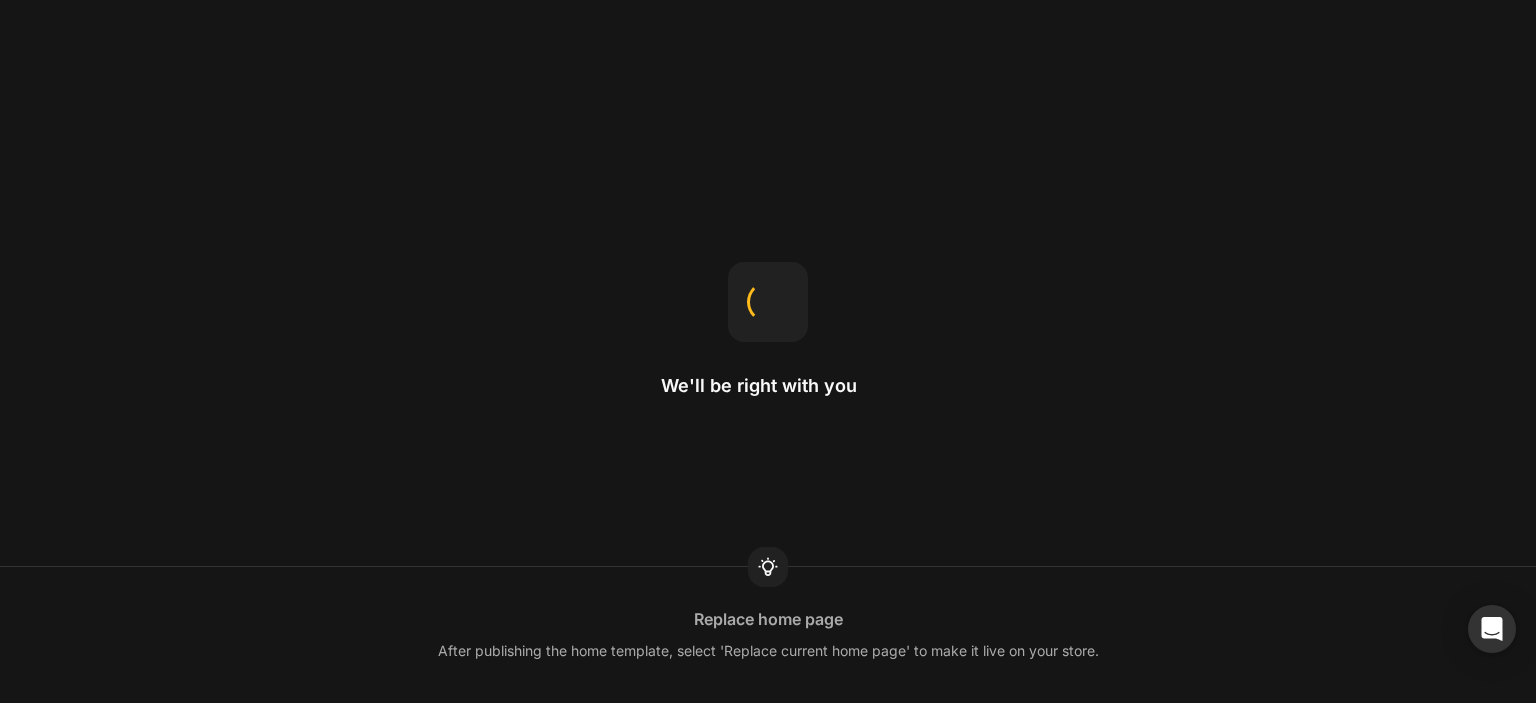 click on "We'll be right with you Replace home page After publishing the home template, select 'Replace current home page' to make it live on your store." at bounding box center (768, 351) 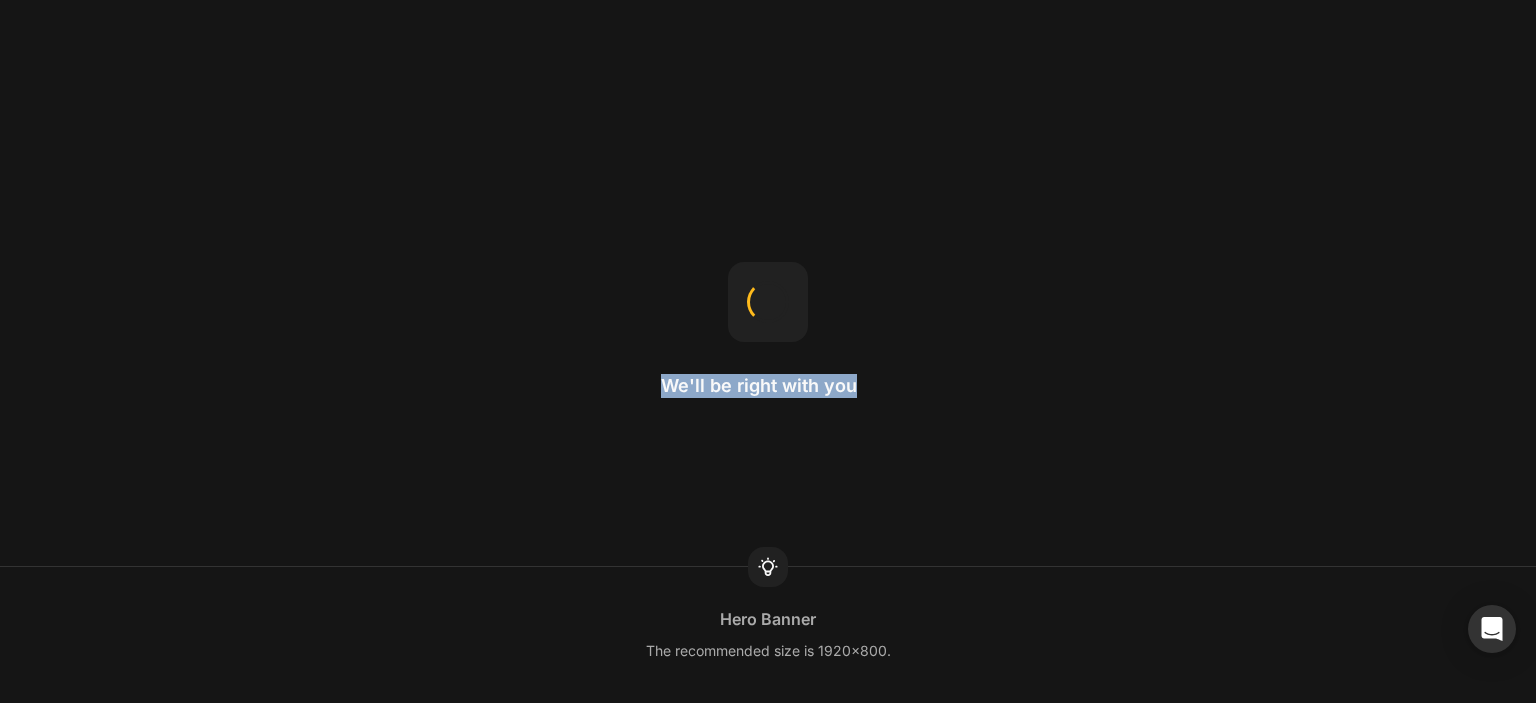 click on "We'll be right with you Hero Banner The recommended size is 1920x800." at bounding box center [768, 351] 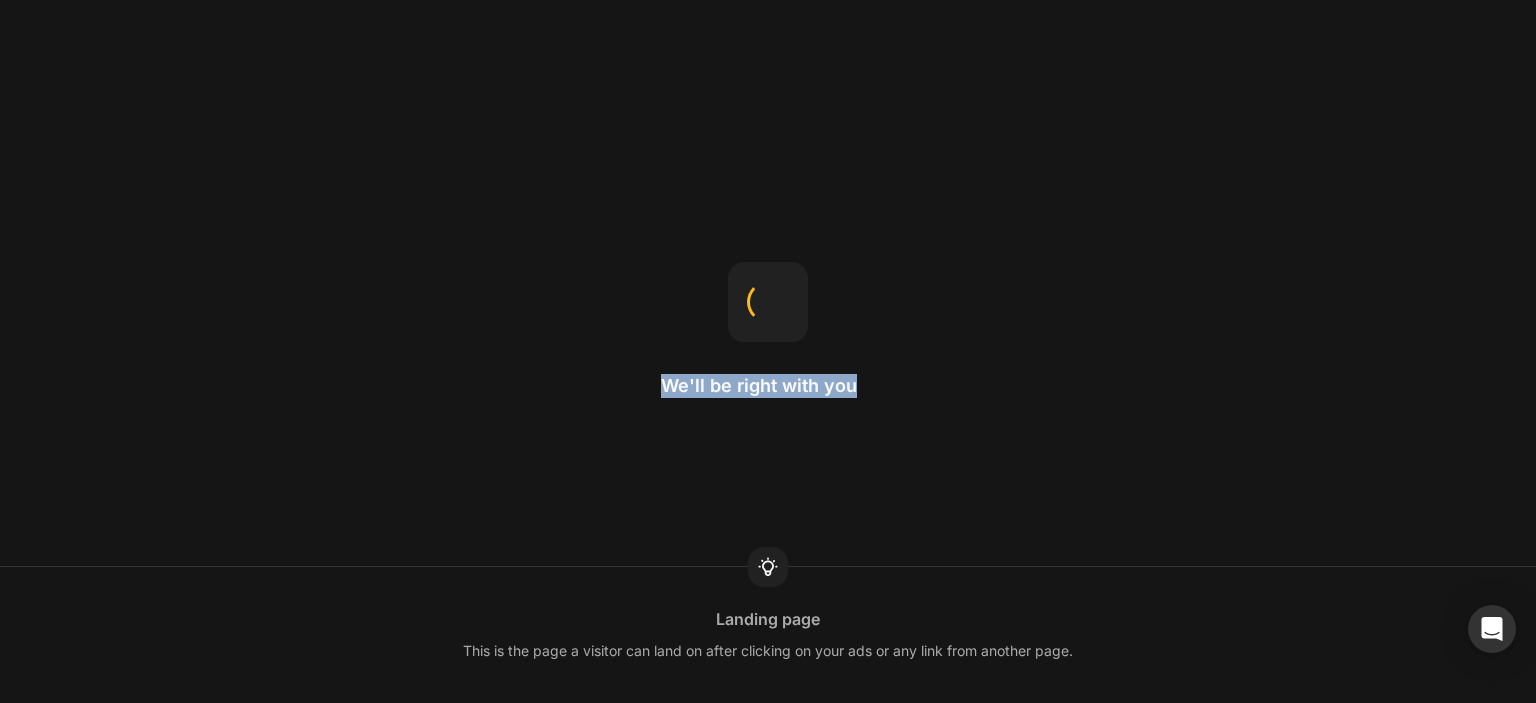 click on "We'll be right with you Landing page This is the page a visitor can land on after clicking on your ads or any link from another page." at bounding box center (768, 351) 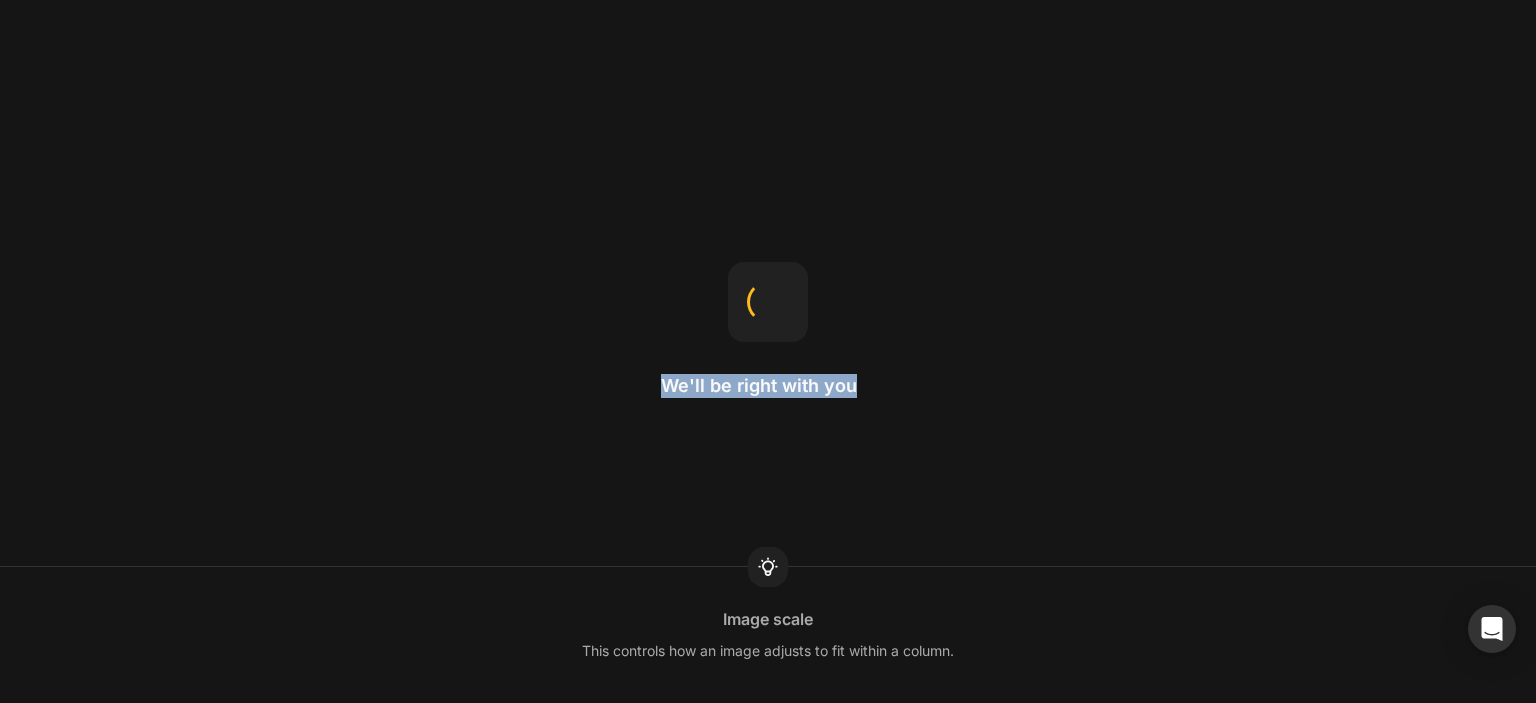 click on "We'll be right with you Image scale This controls how an image adjusts to fit within a column." at bounding box center [768, 351] 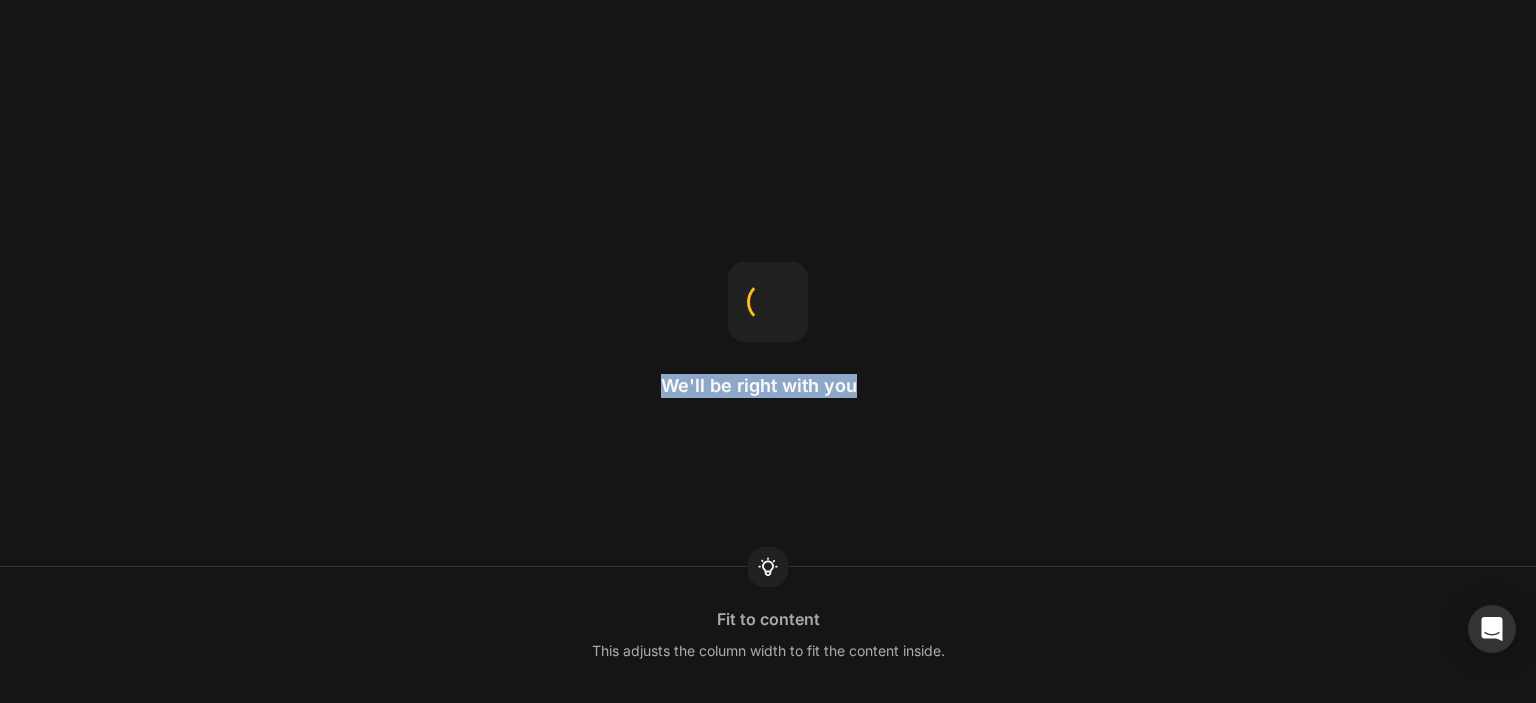 click on "We'll be right with you Fit to content This adjusts the column width to fit the content inside." at bounding box center [768, 351] 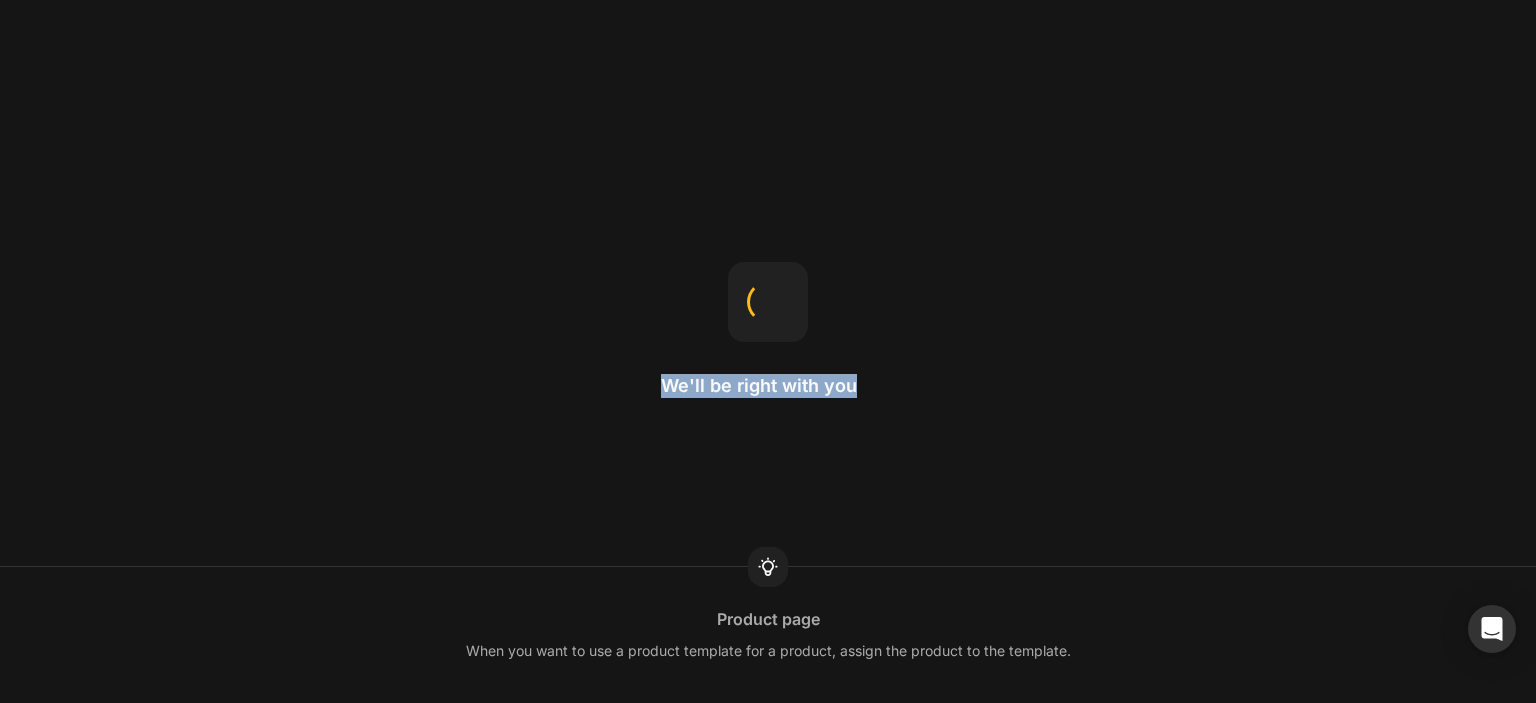 click on "We'll be right with you Product page When you want to use a product template for a product, assign the product to the template." at bounding box center [768, 351] 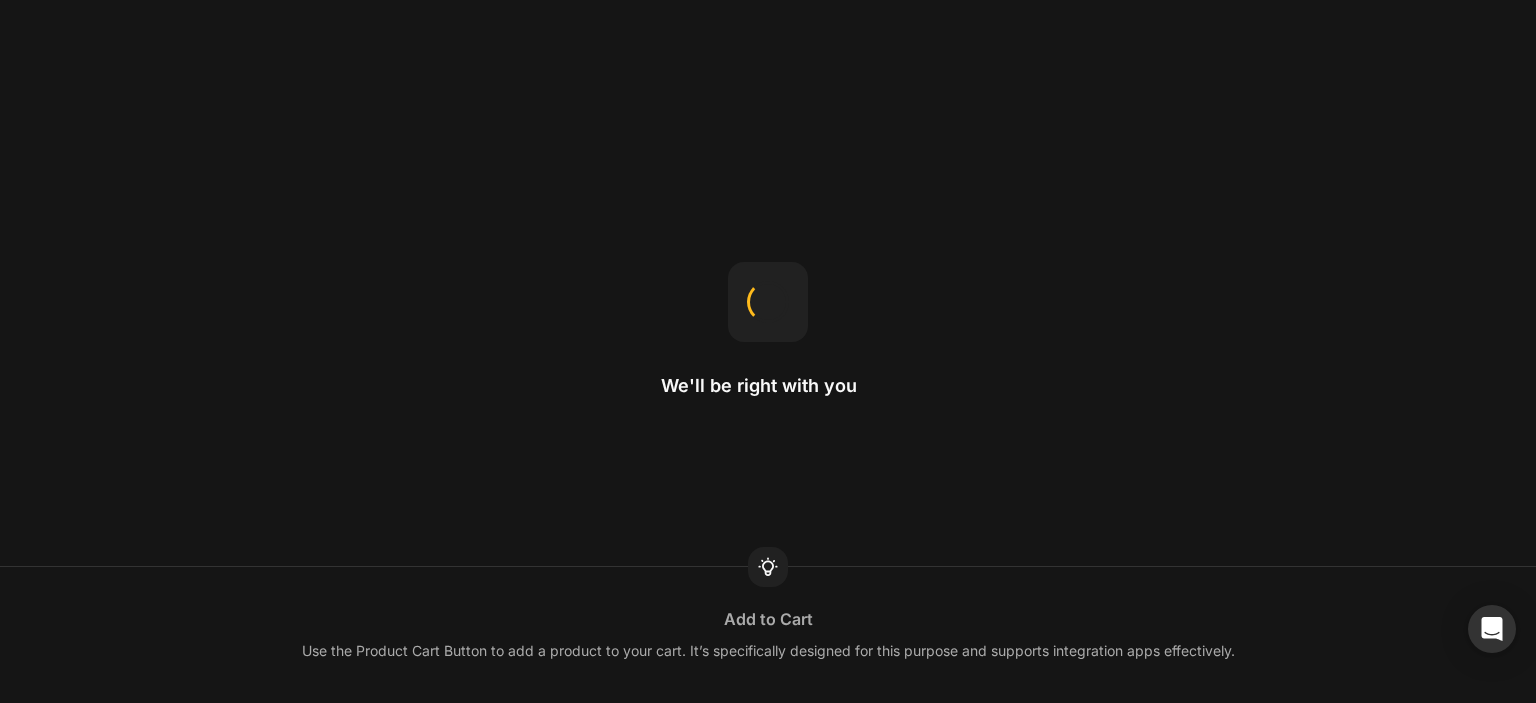 click on "We'll be right with you Add to Cart Use the Product Cart Button to add a product to your cart. It’s specifically designed for this purpose and supports integration apps effectively." at bounding box center (768, 351) 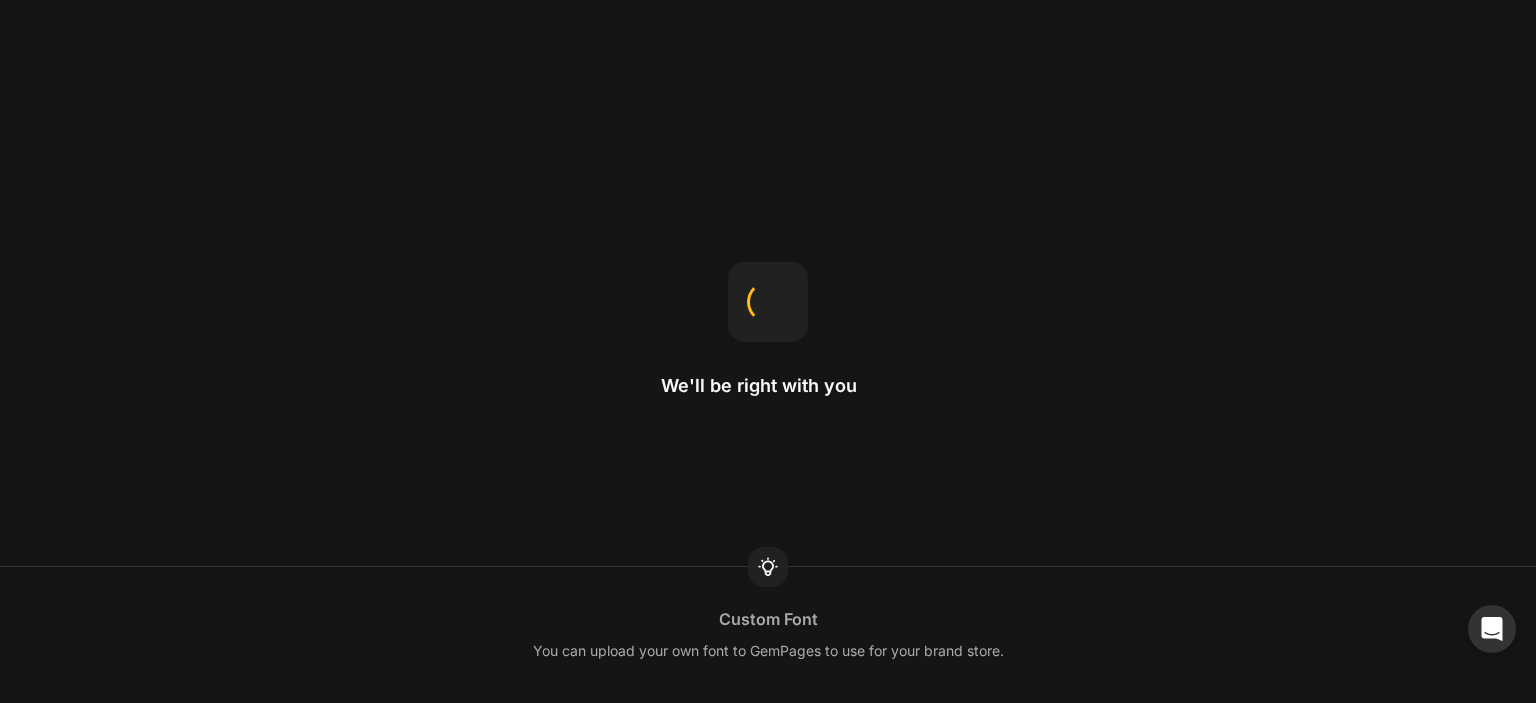 click on "We'll be right with you Custom Font You can upload your own font to GemPages to use for your brand store." at bounding box center [768, 351] 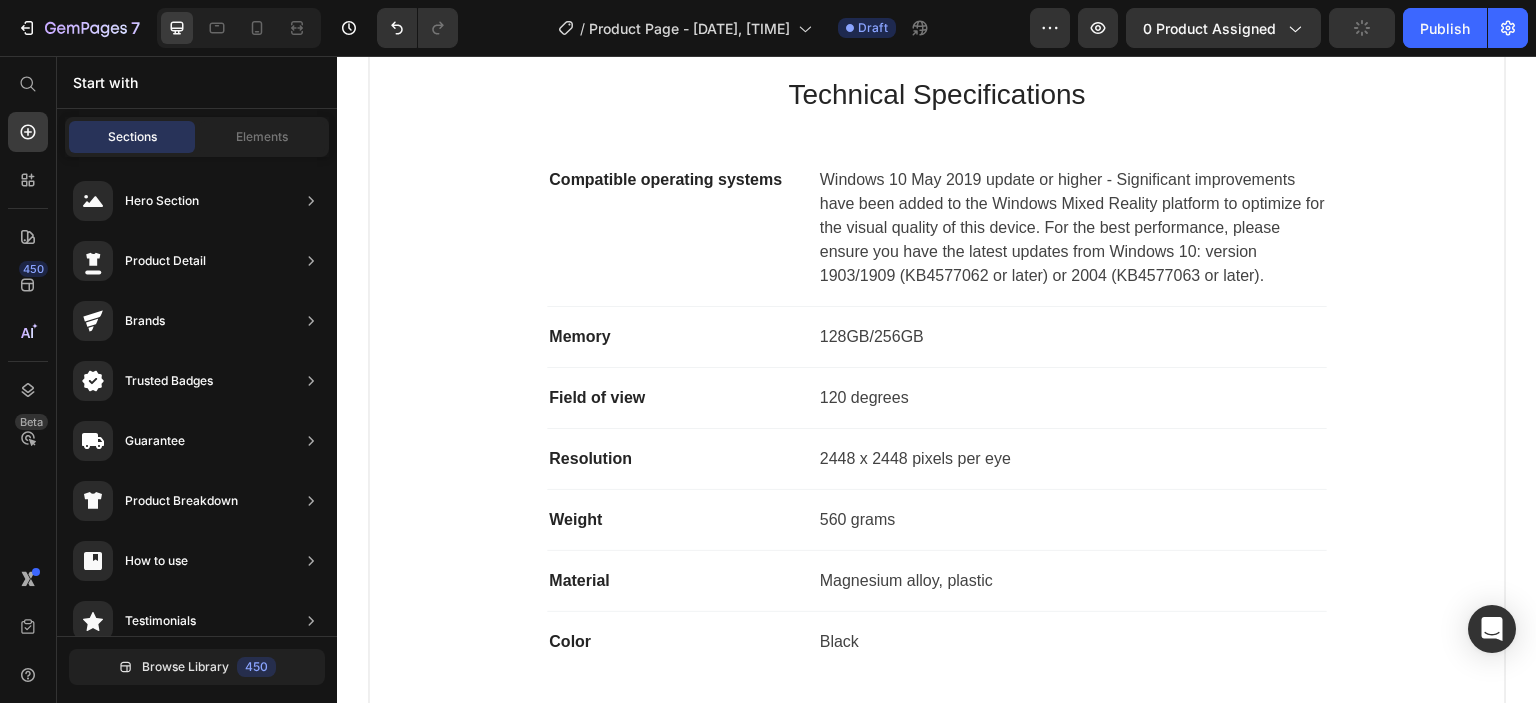scroll, scrollTop: 0, scrollLeft: 0, axis: both 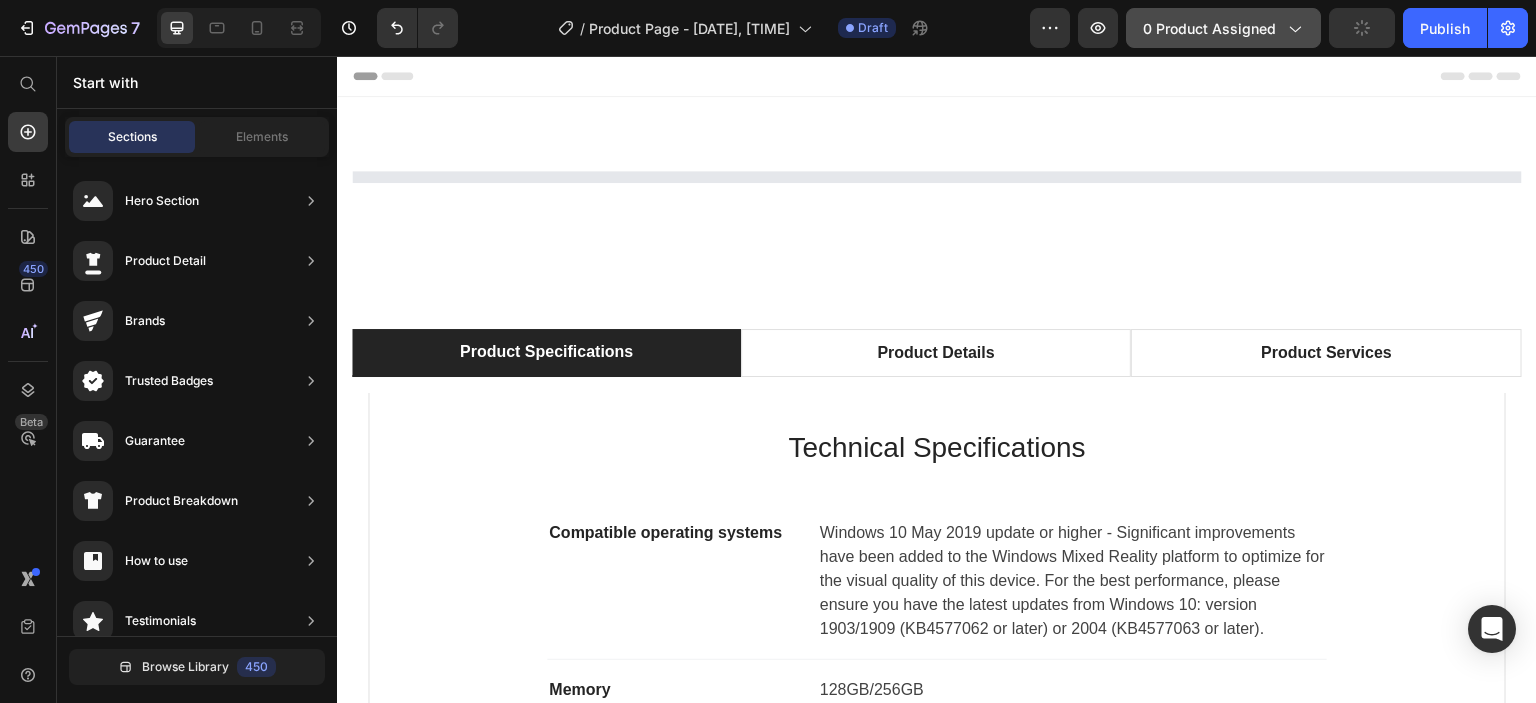 click on "0 product assigned" 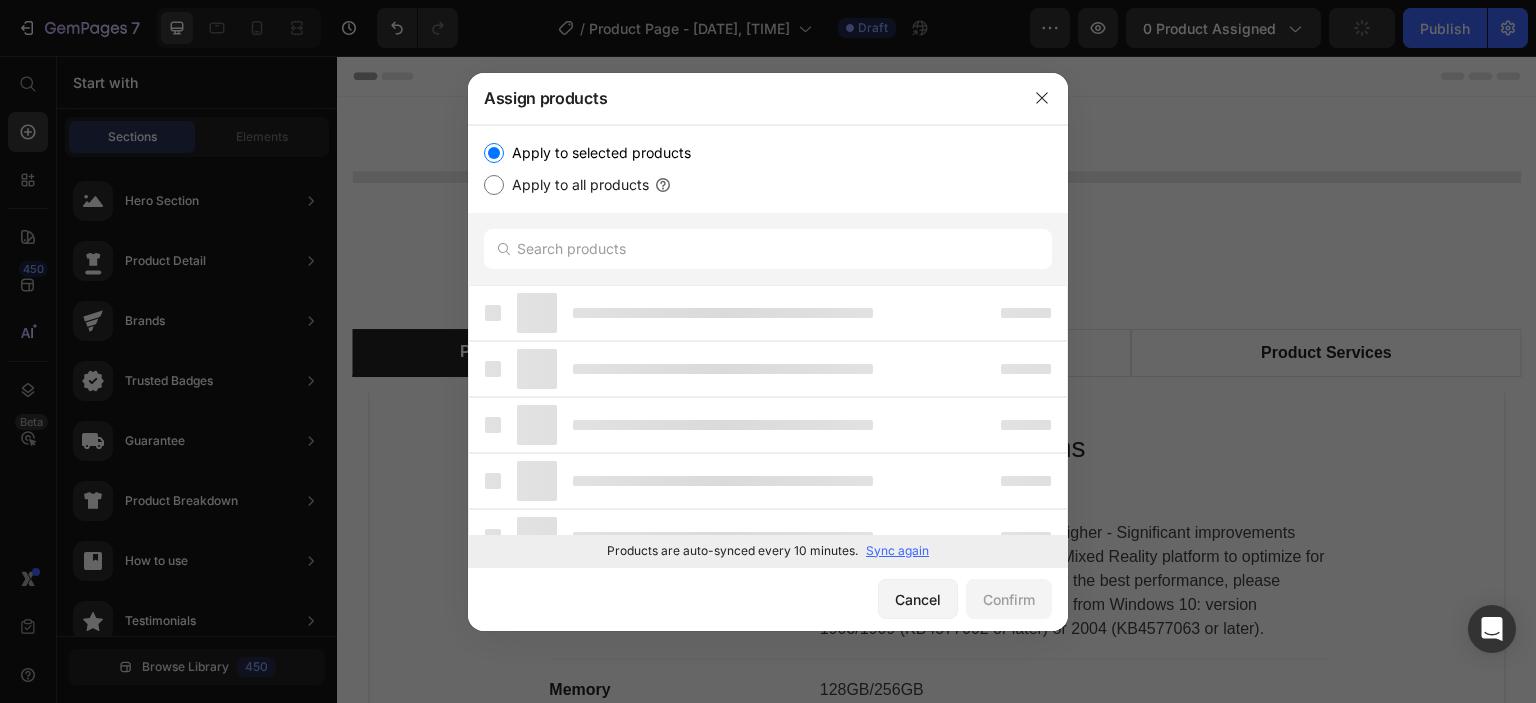 click on "Apply to all products" at bounding box center (576, 185) 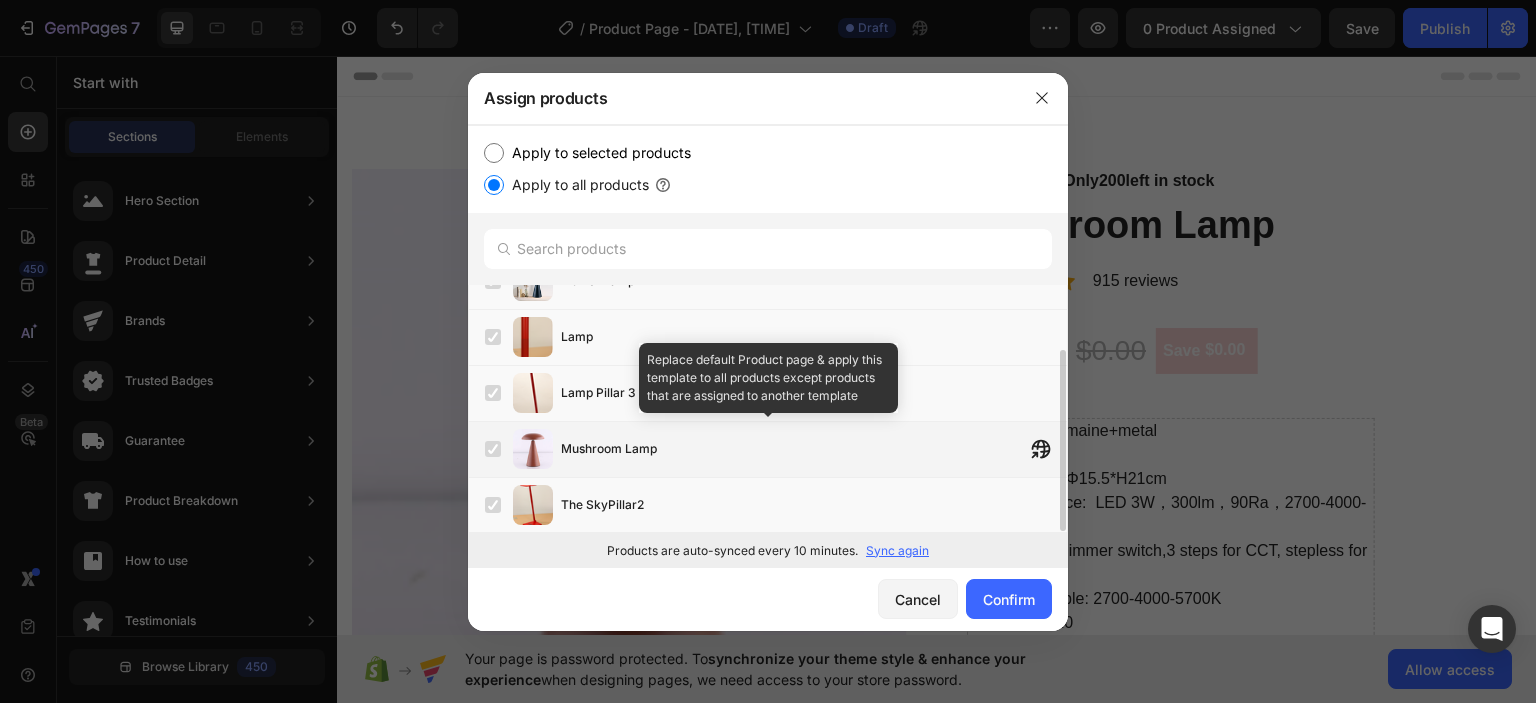 scroll, scrollTop: 0, scrollLeft: 0, axis: both 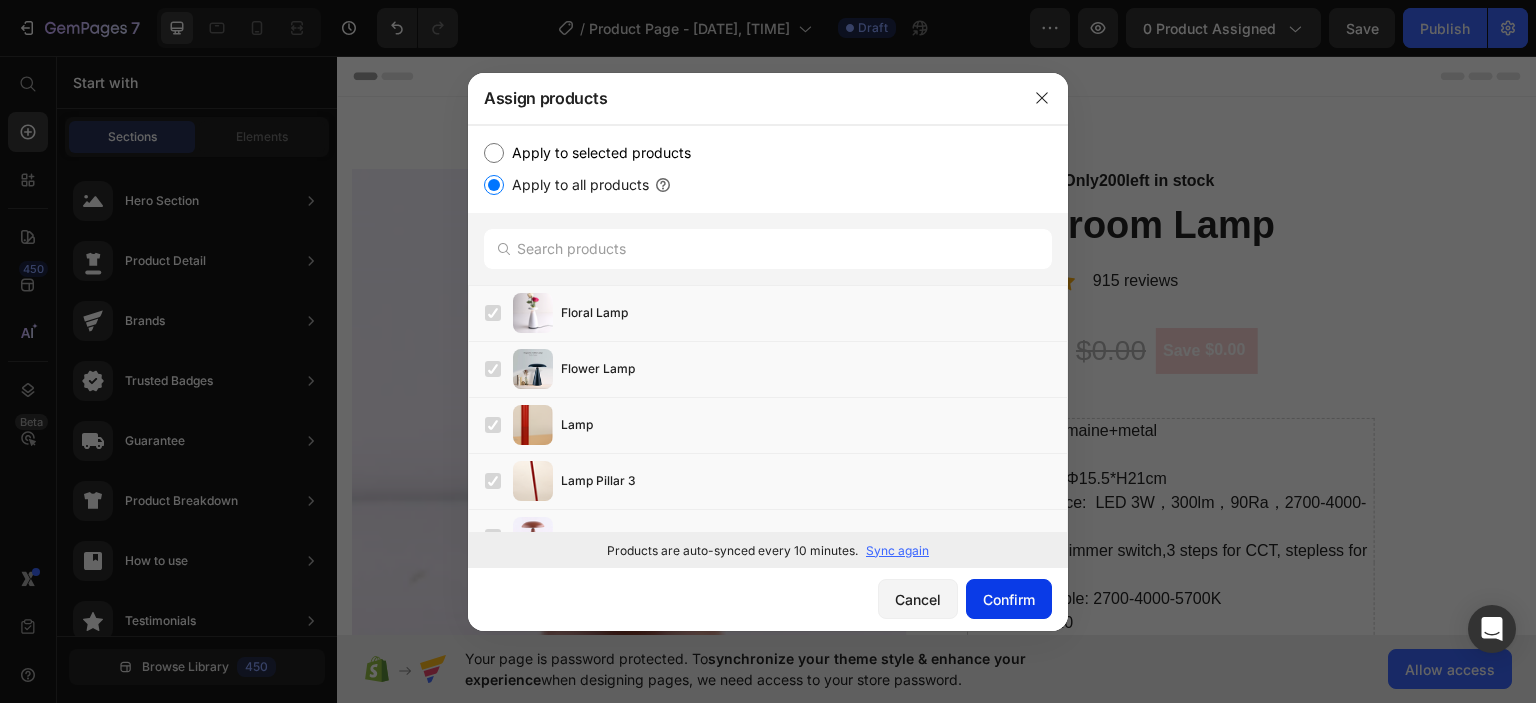 click on "Confirm" at bounding box center [1009, 599] 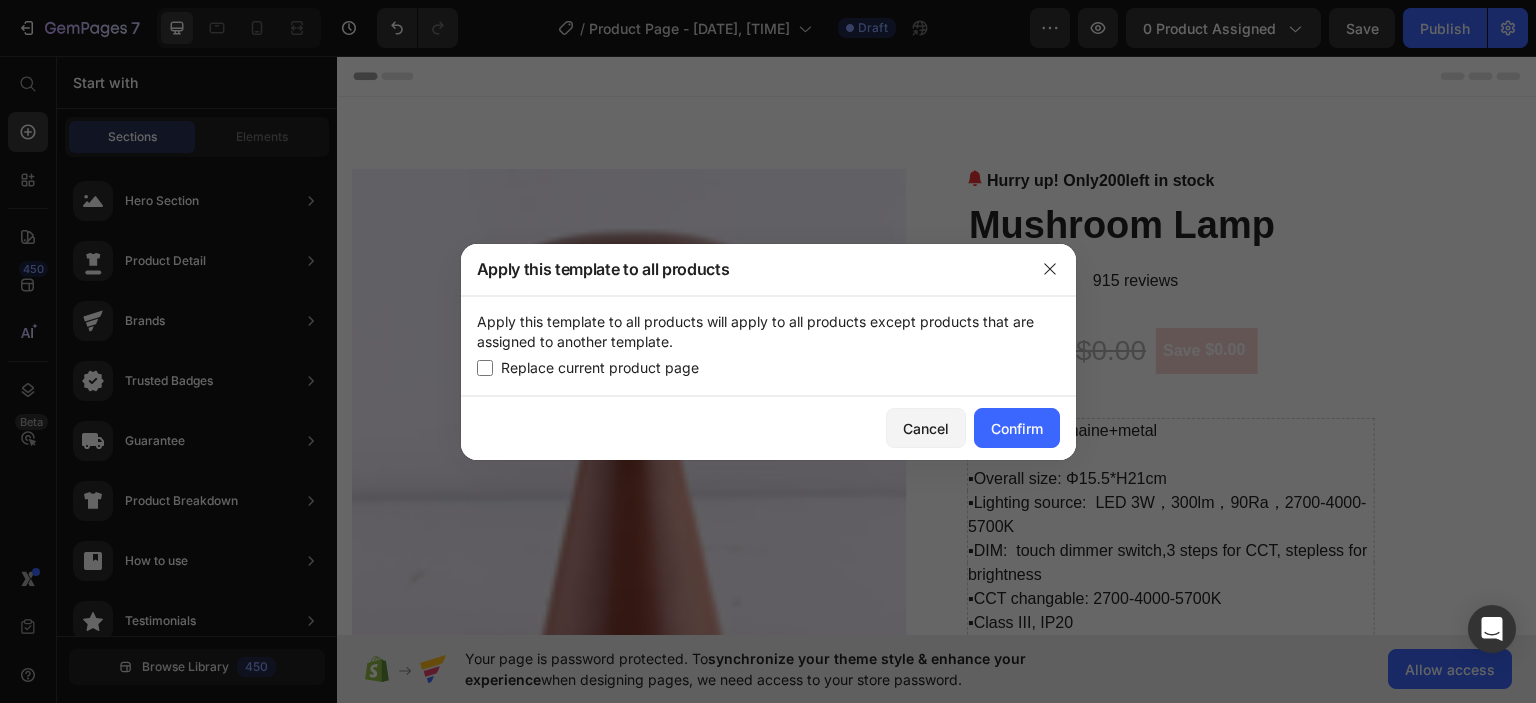 click on "Replace current product page" at bounding box center (600, 368) 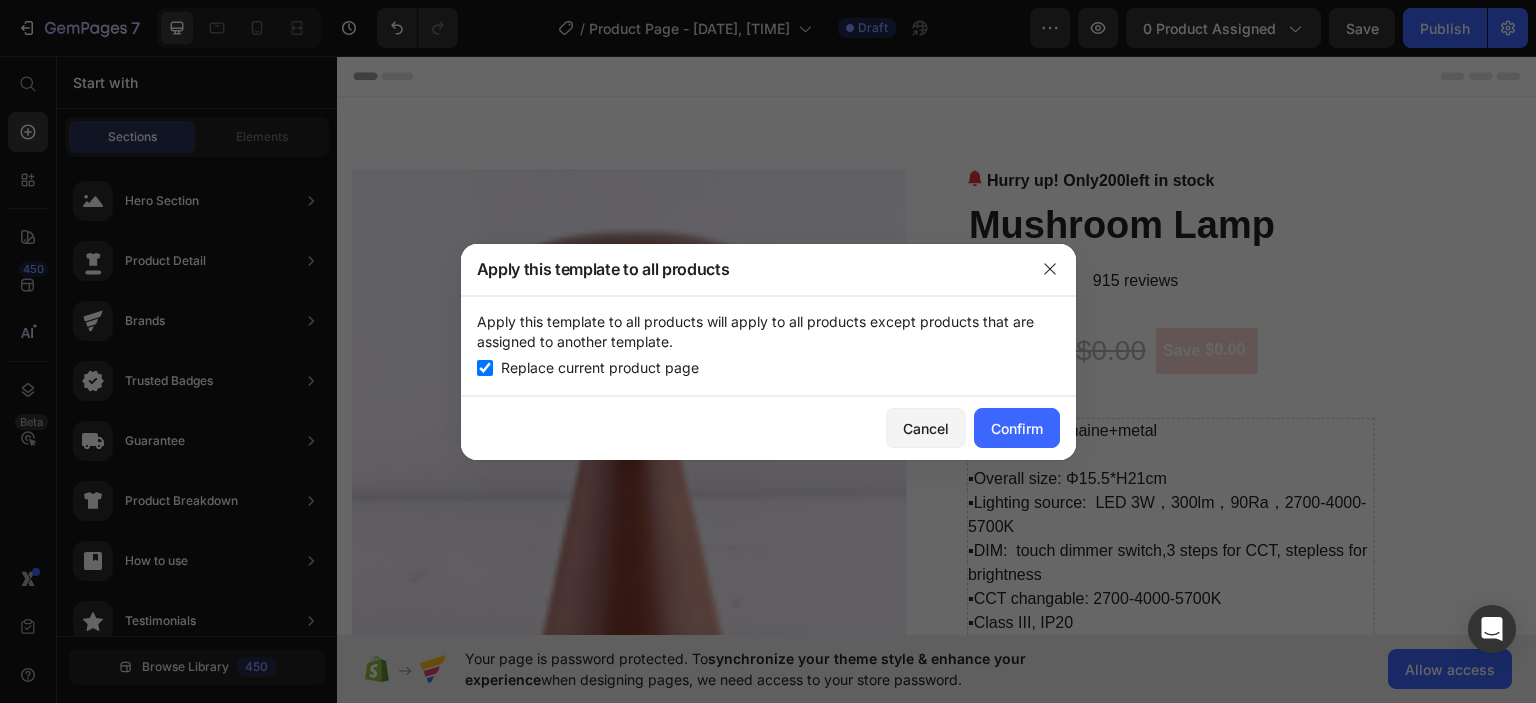 click on "Replace current product page" at bounding box center (600, 368) 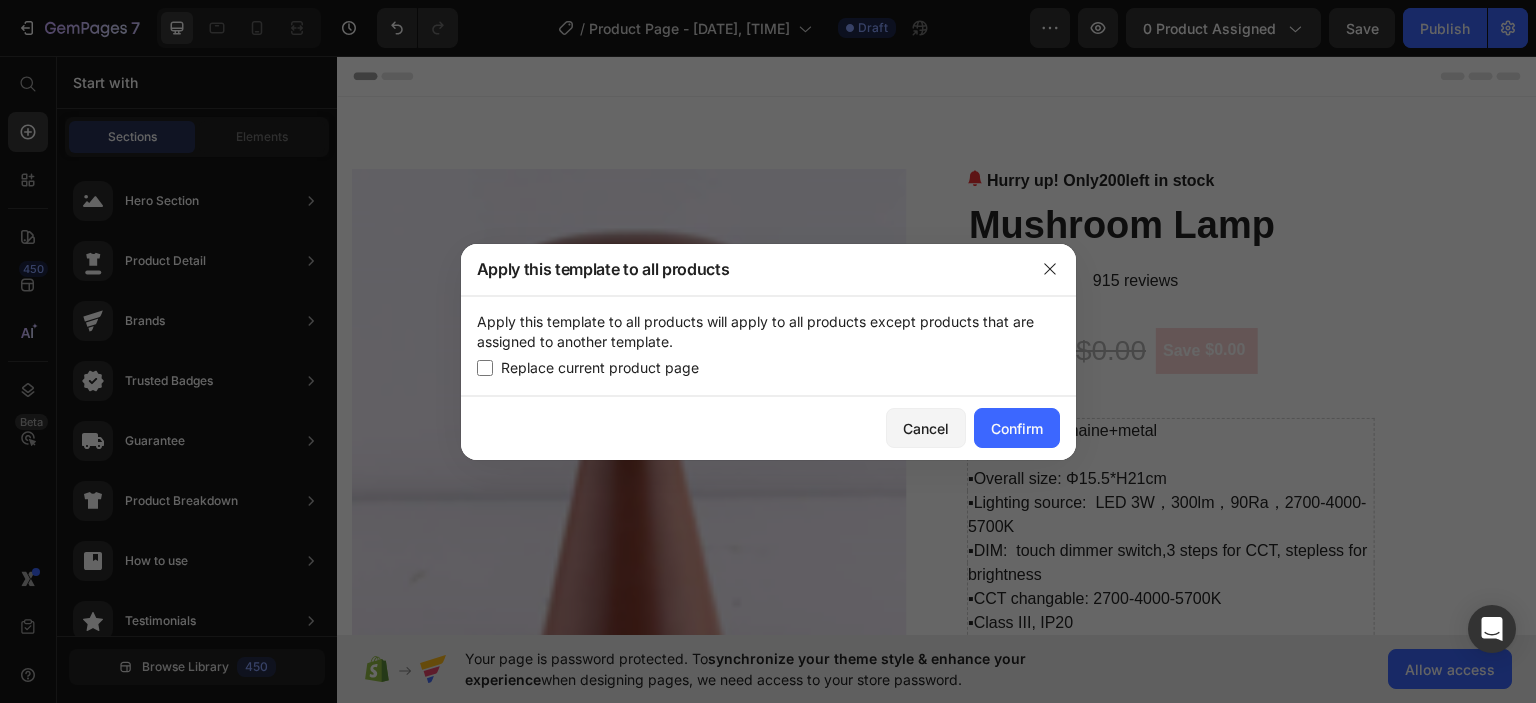 click on "Replace current product page" at bounding box center (600, 368) 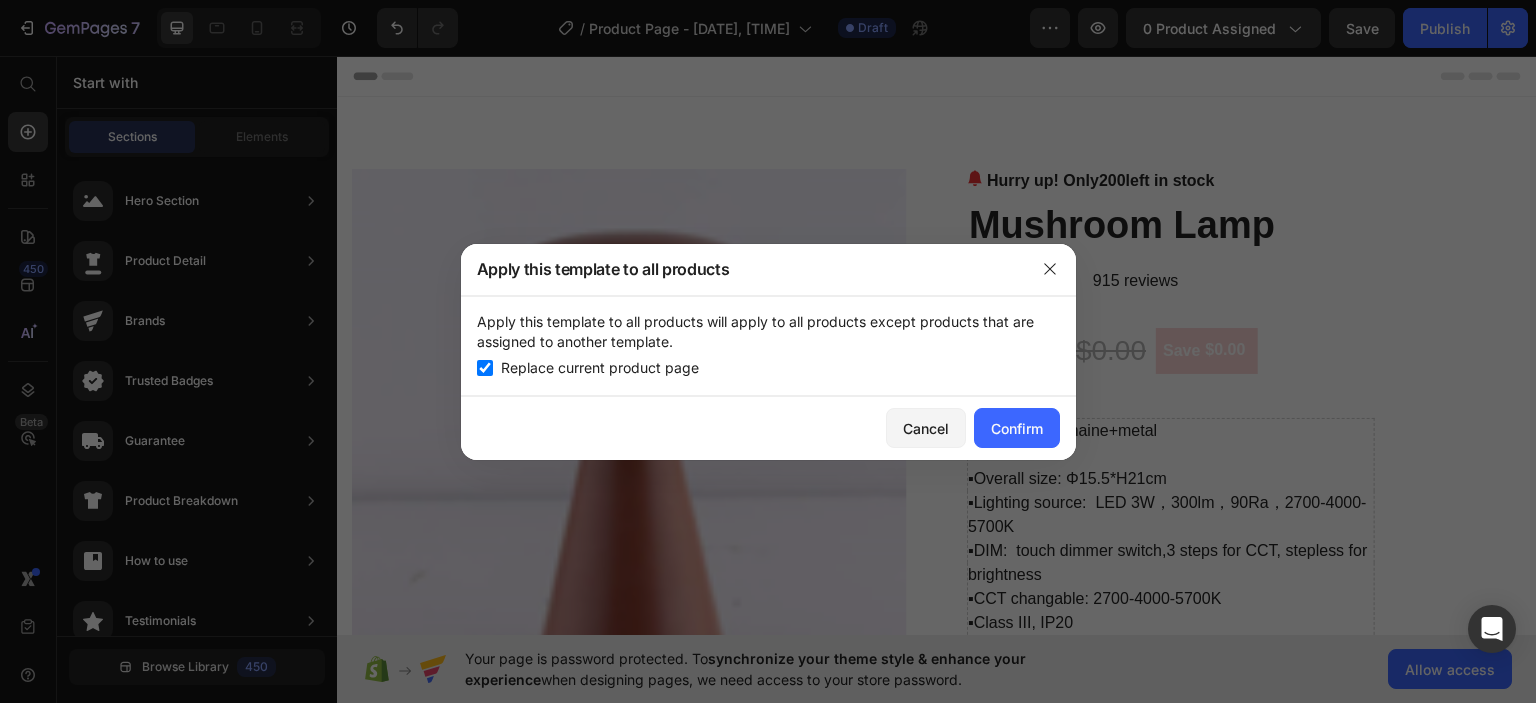 click on "Replace current product page" at bounding box center (600, 368) 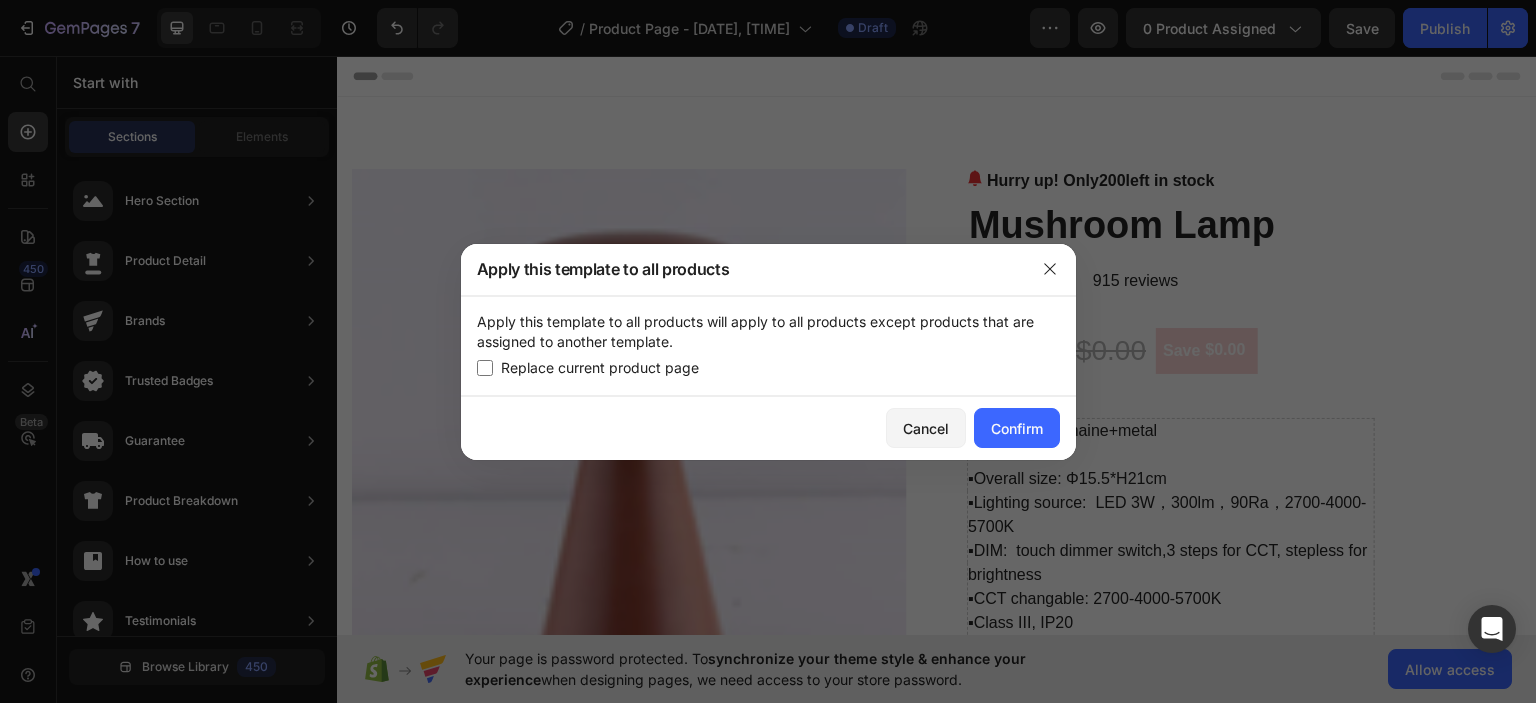 click on "Replace current product page" at bounding box center (600, 368) 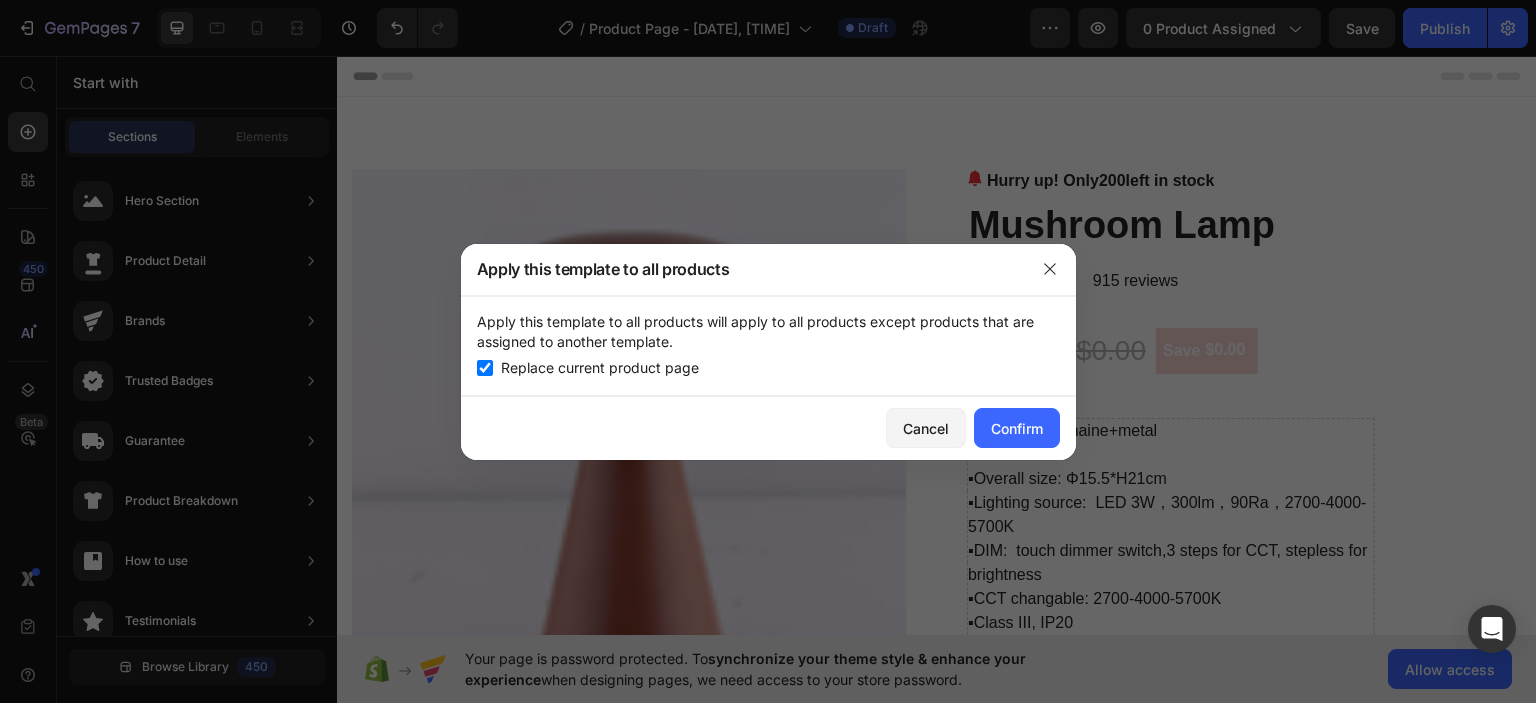 click on "Replace current product page" at bounding box center [600, 368] 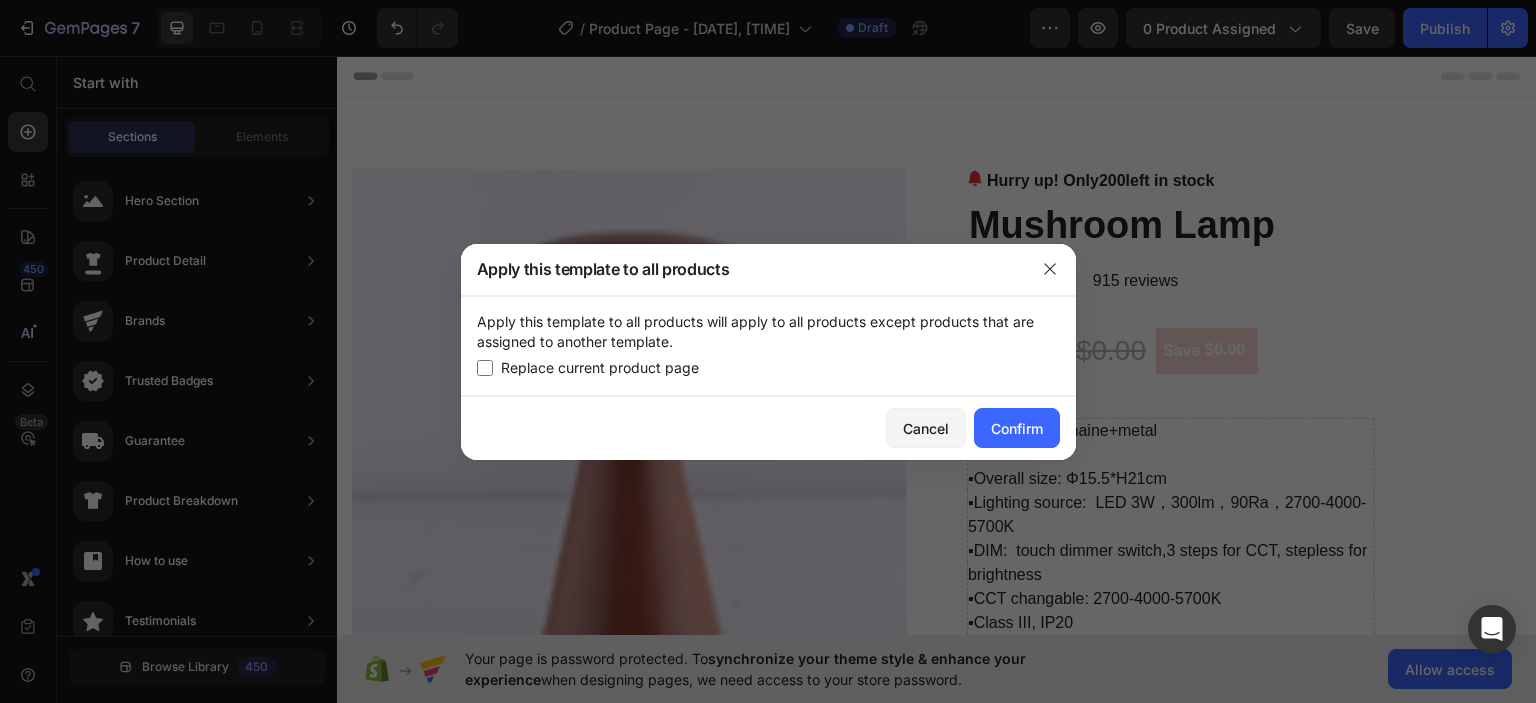 click on "Replace current product page" at bounding box center [600, 368] 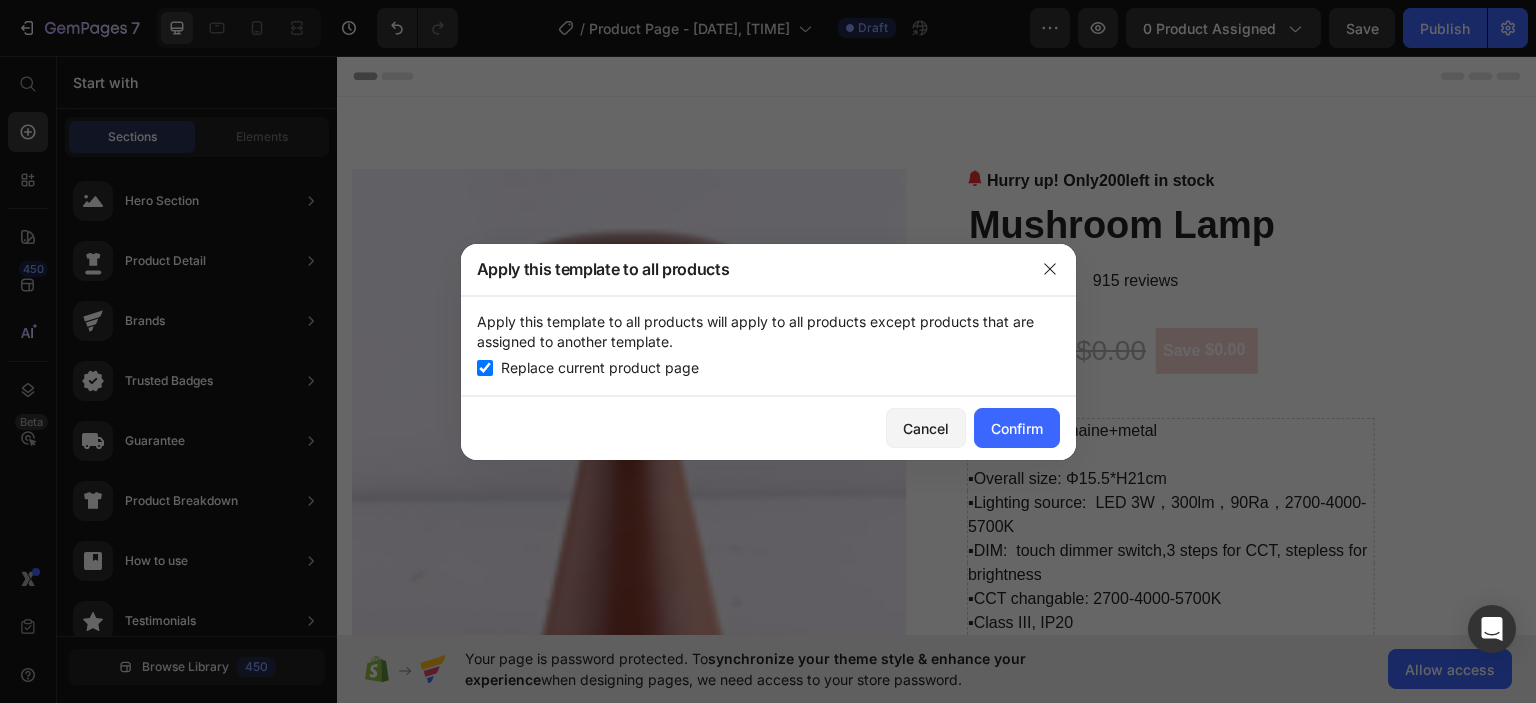 checkbox on "true" 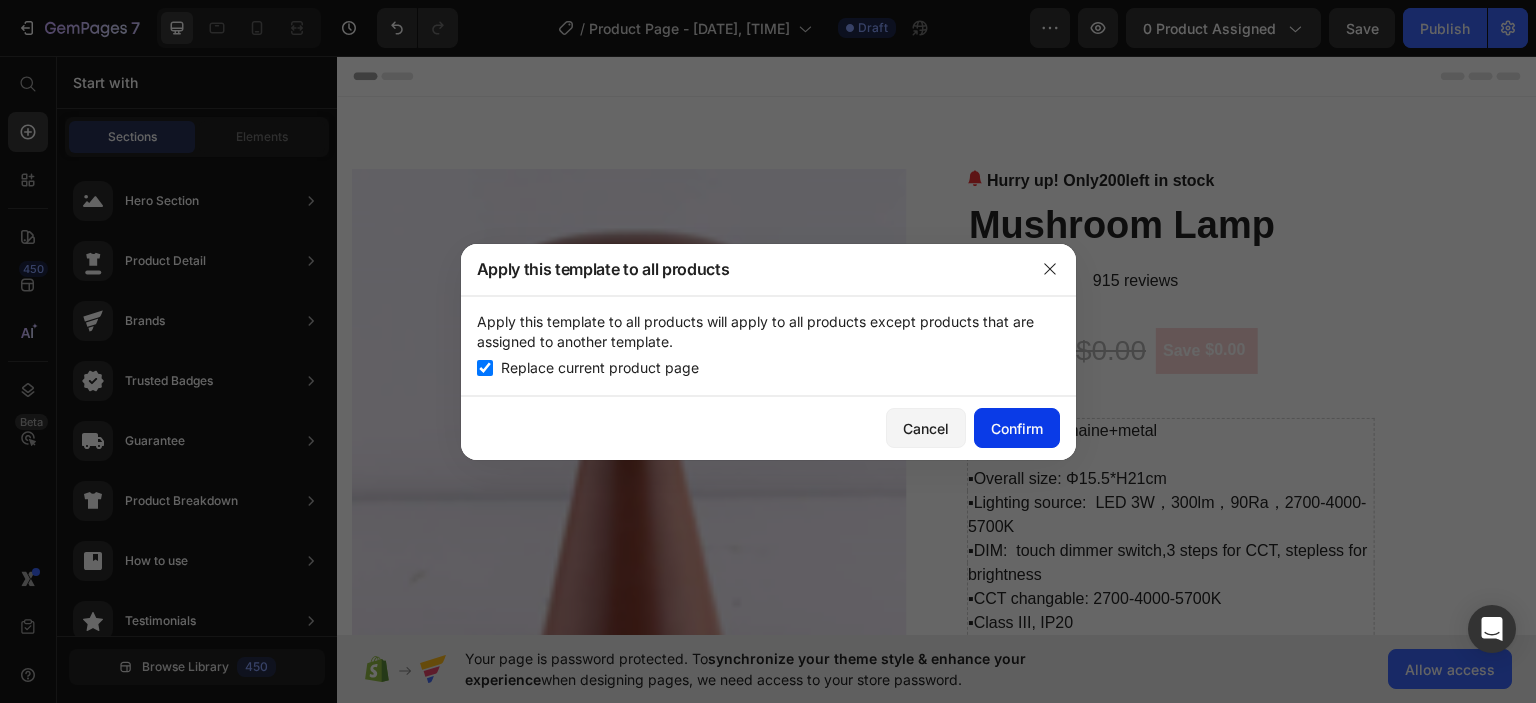 click on "Confirm" 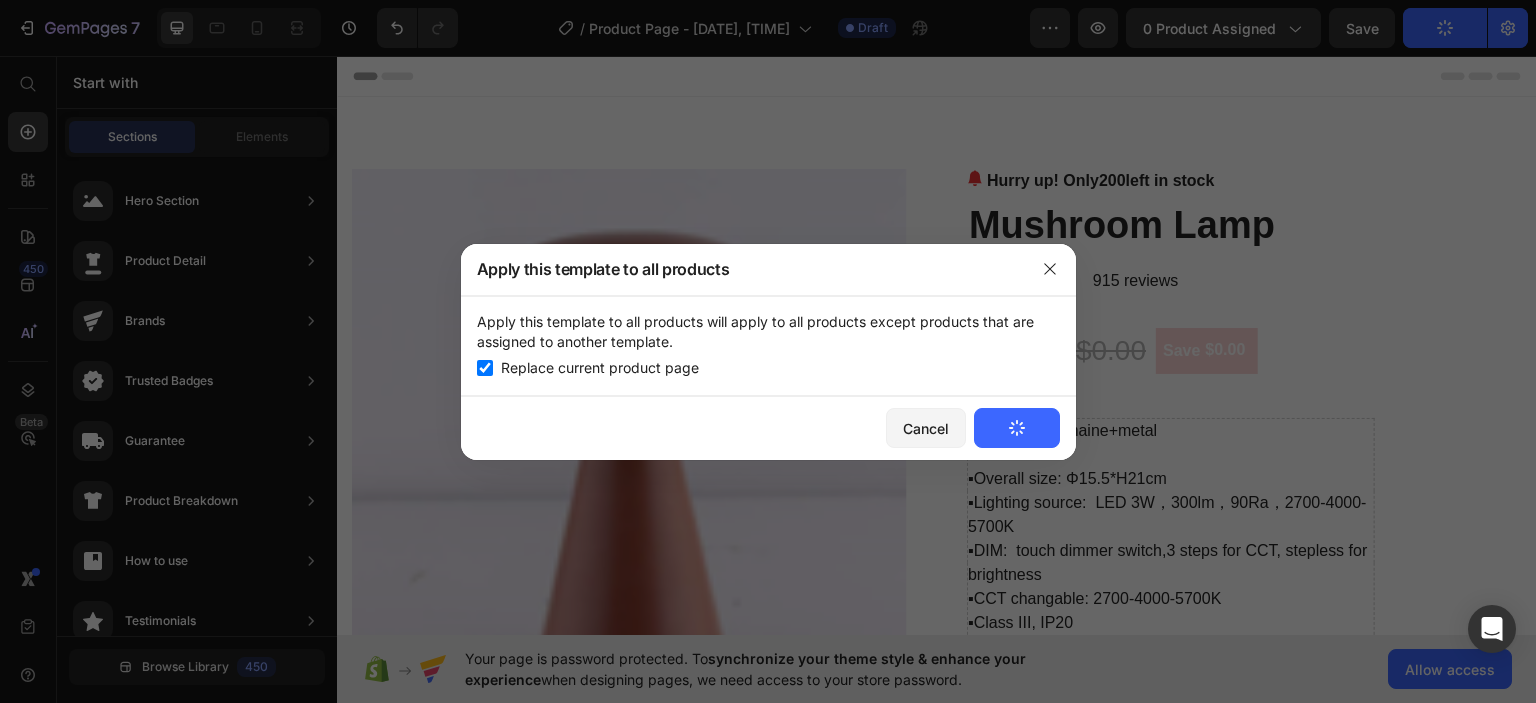 type 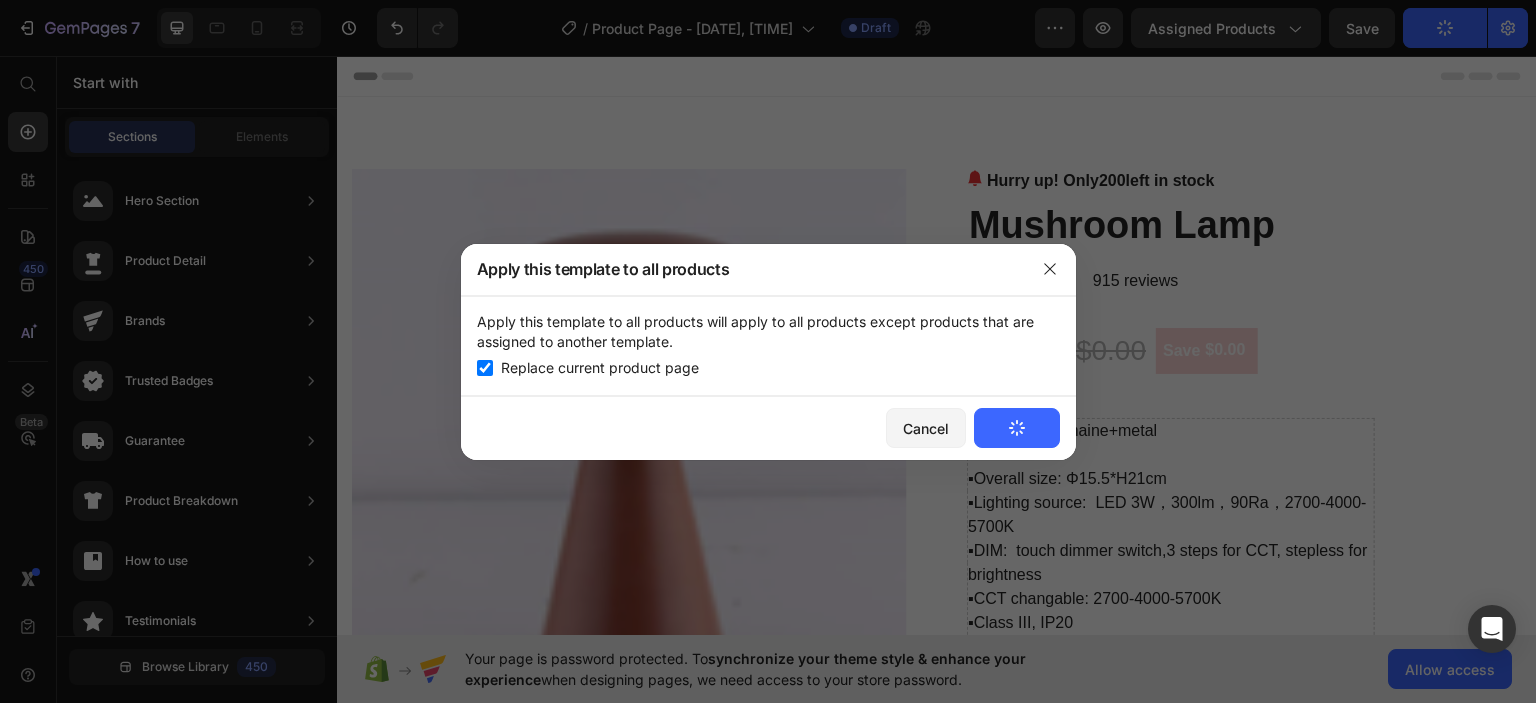 click on "Replace current product page" at bounding box center (600, 368) 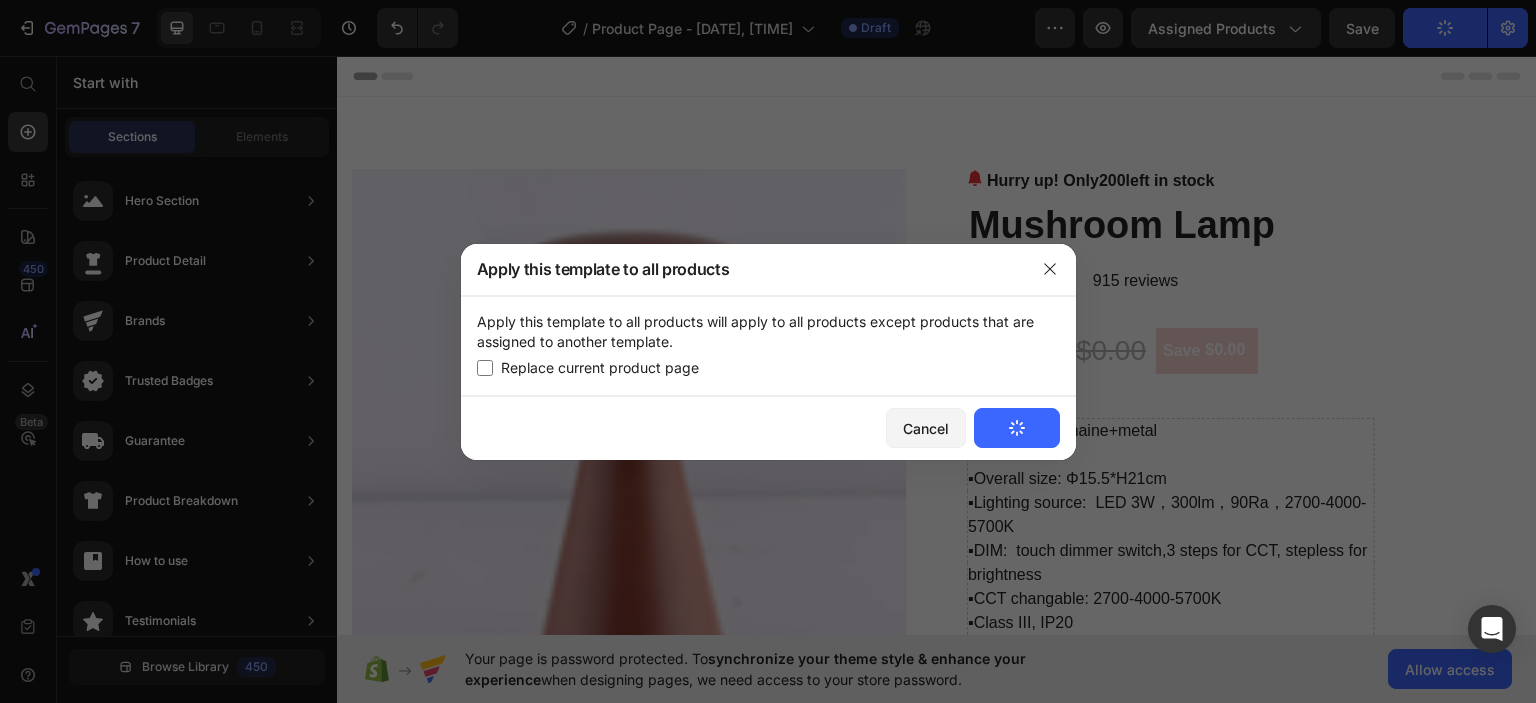 checkbox on "false" 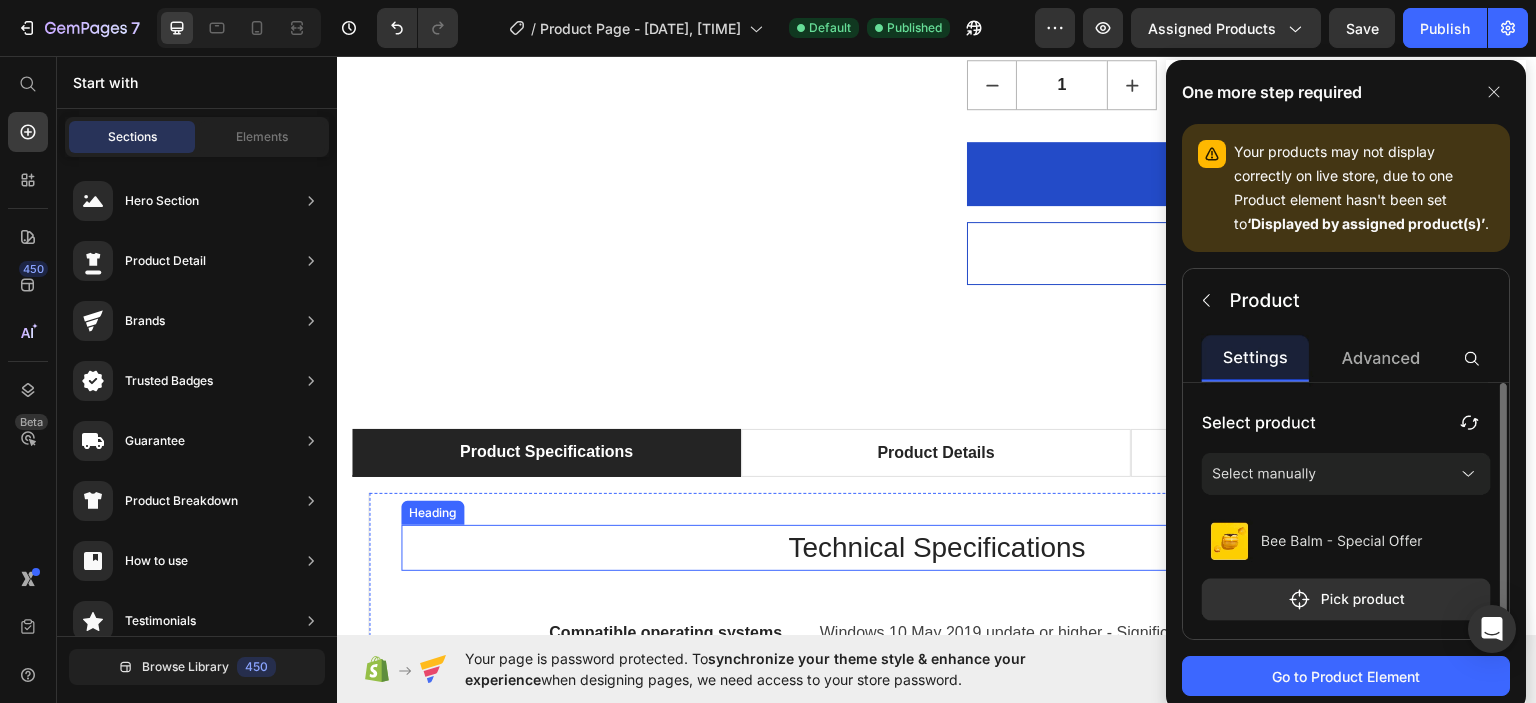 scroll, scrollTop: 1300, scrollLeft: 0, axis: vertical 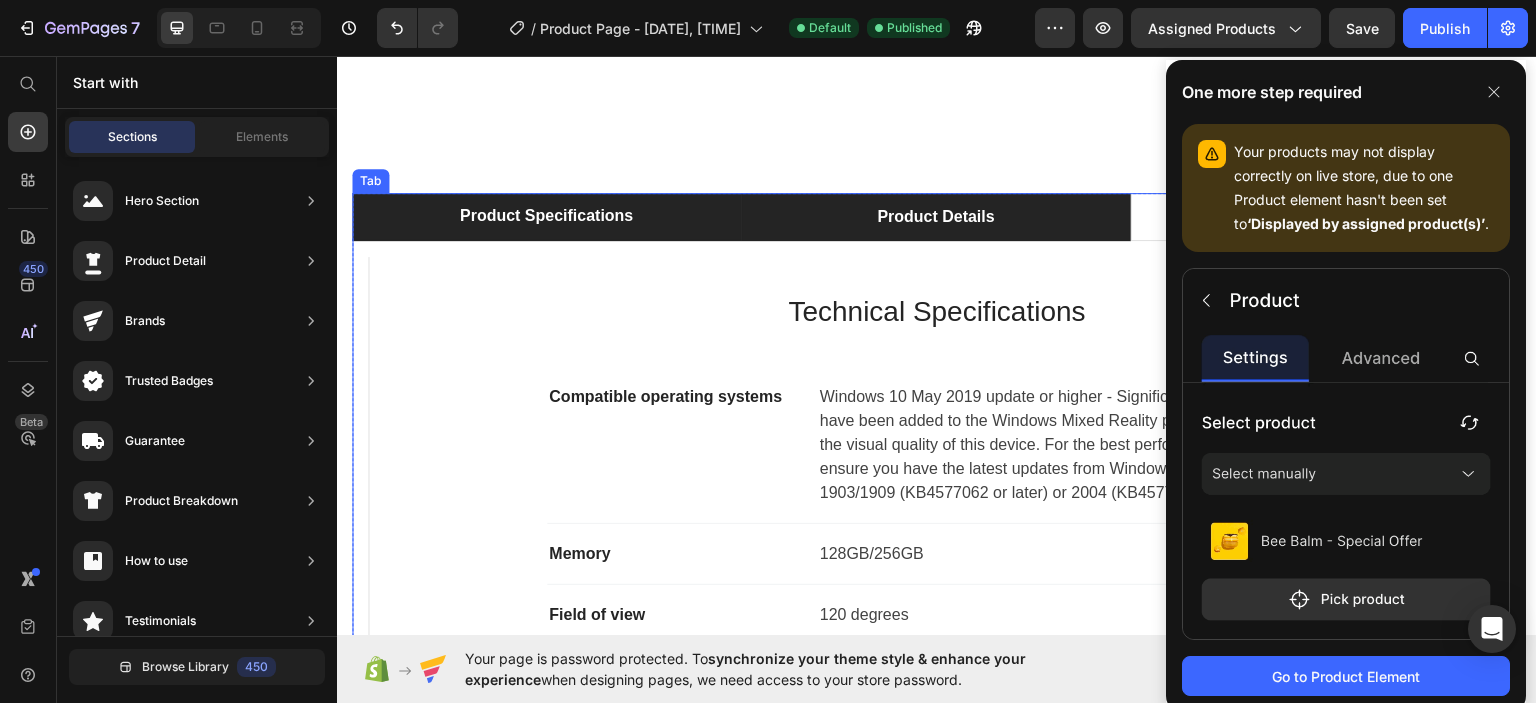 click on "Product Details" at bounding box center (935, 216) 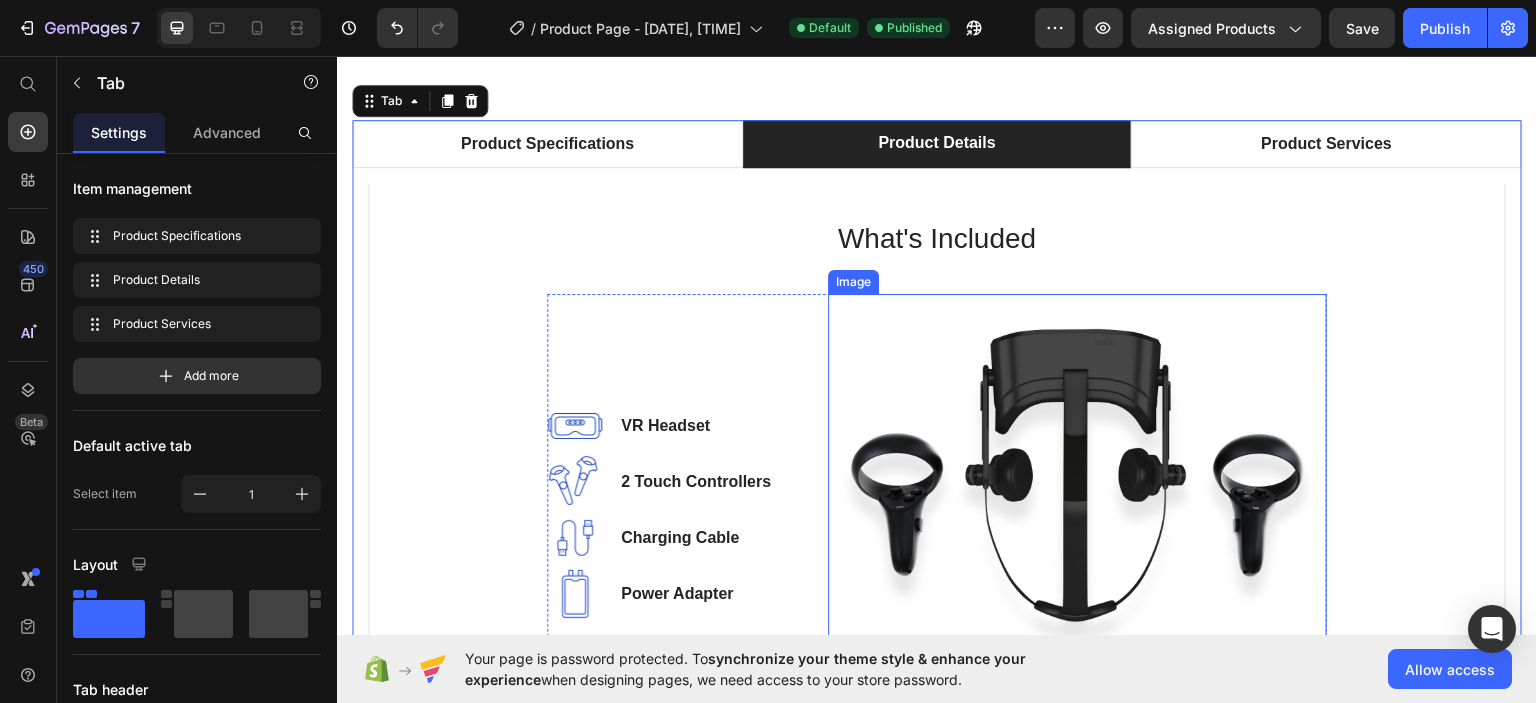 scroll, scrollTop: 1200, scrollLeft: 0, axis: vertical 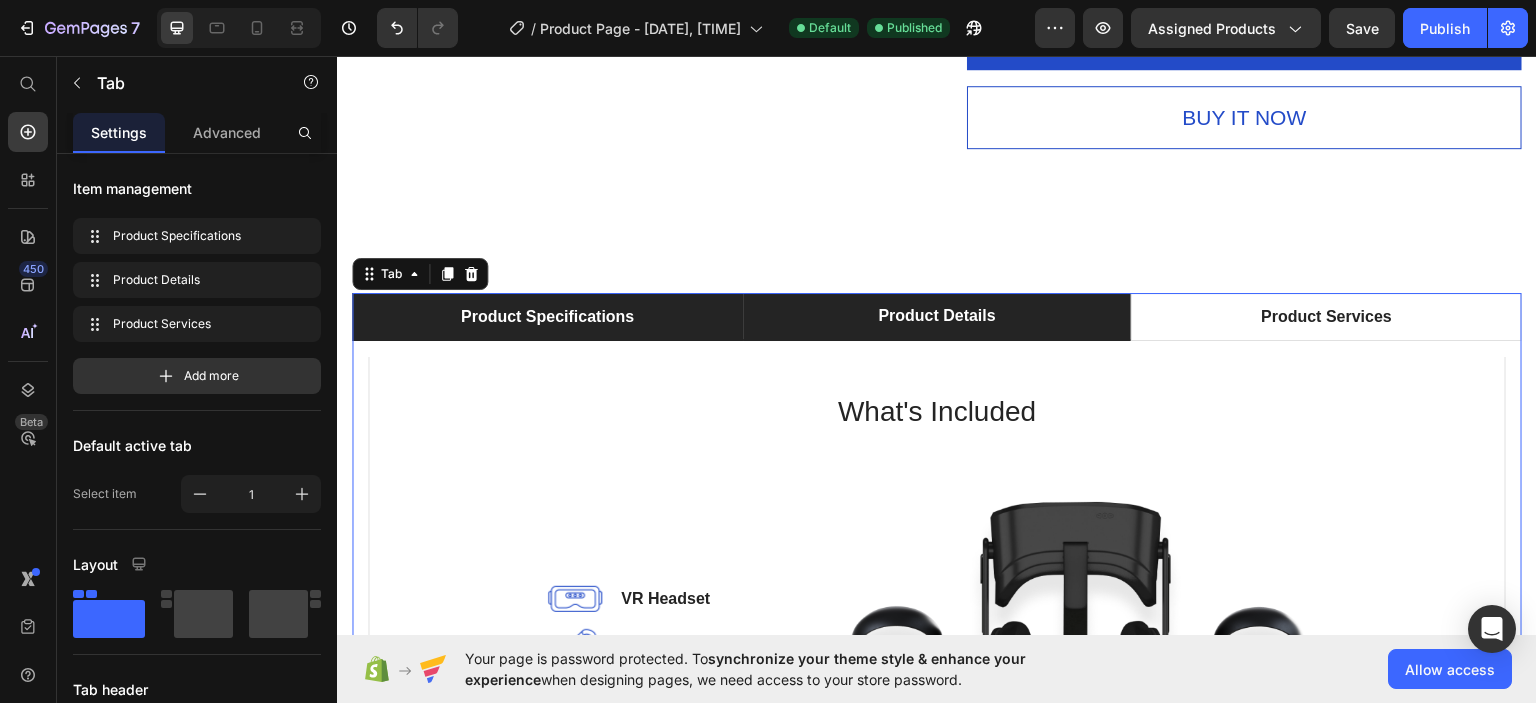 click on "Product Specifications" at bounding box center (547, 316) 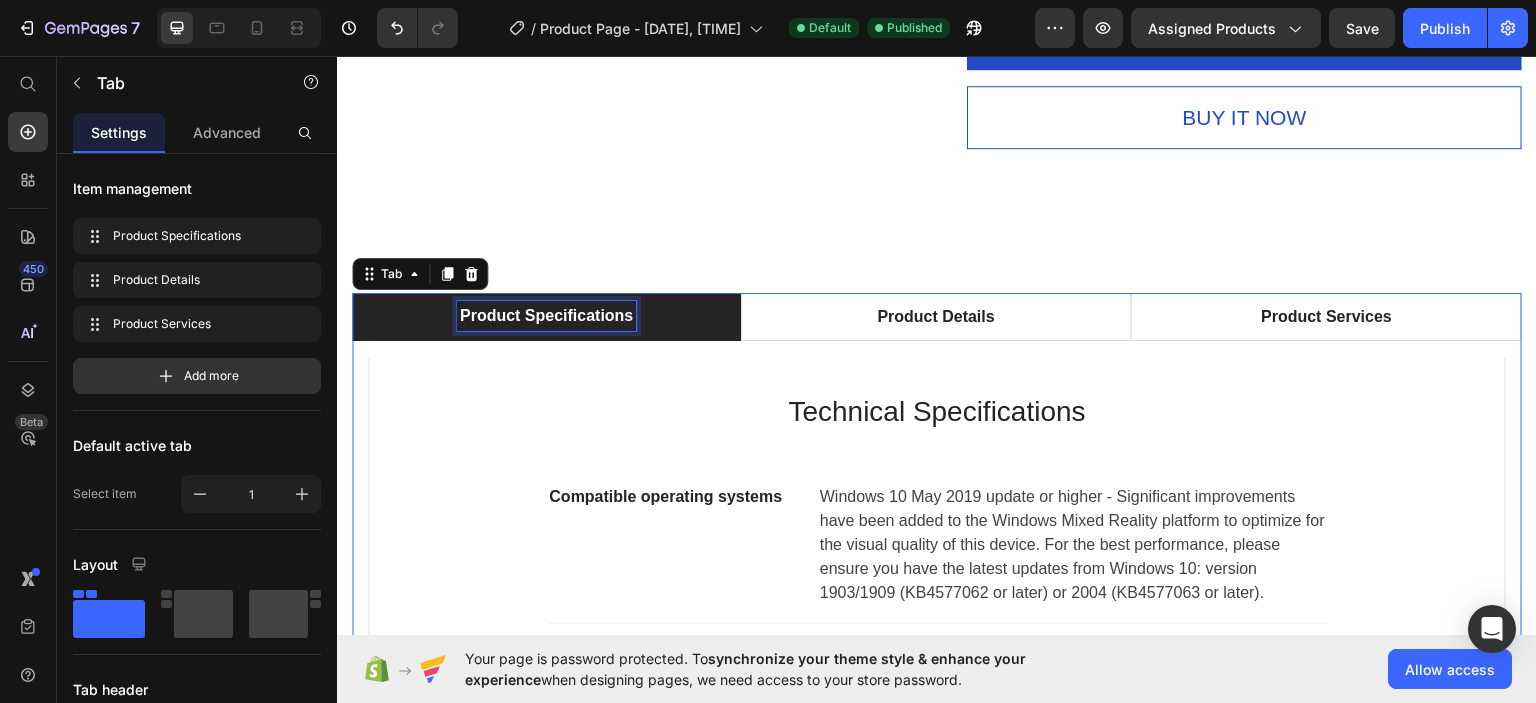 scroll, scrollTop: 1199, scrollLeft: 0, axis: vertical 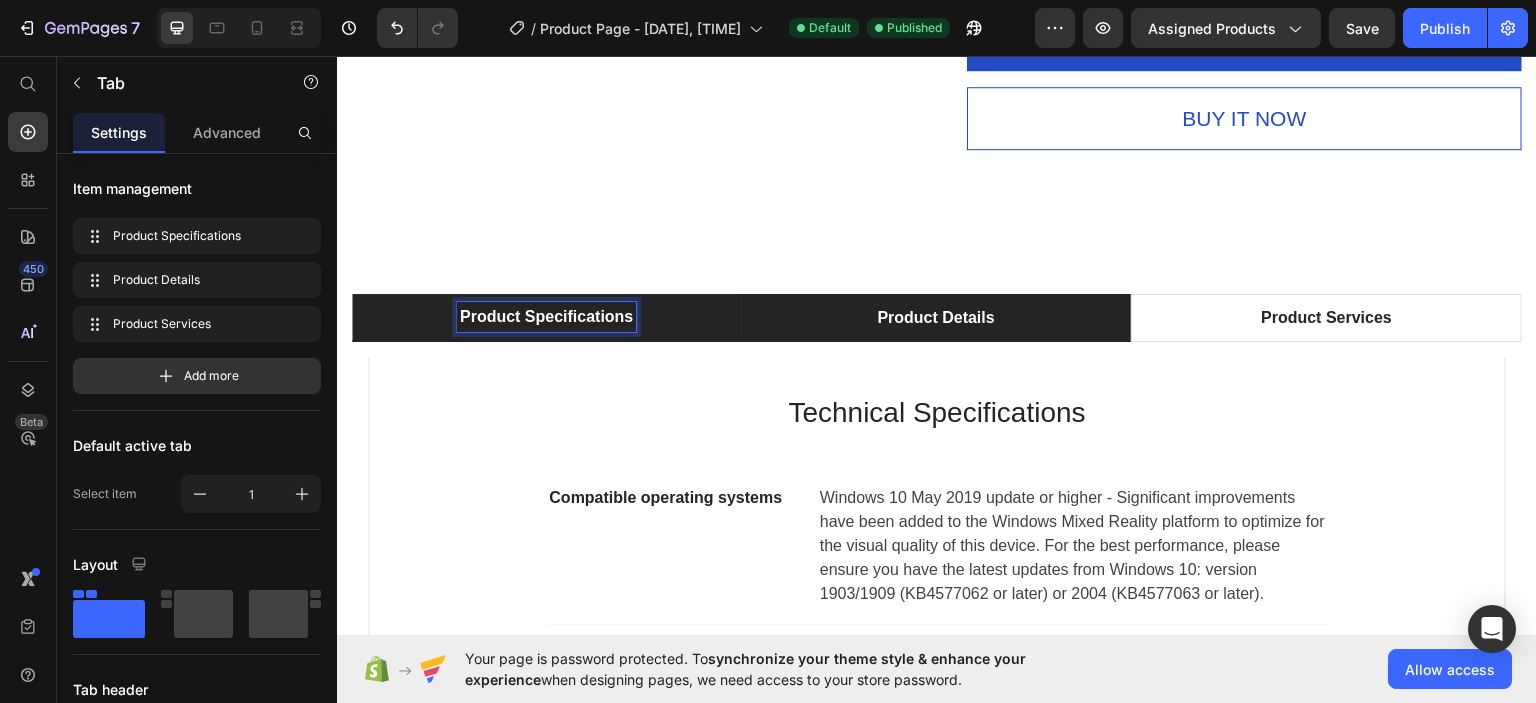 click on "Product Details" at bounding box center [935, 317] 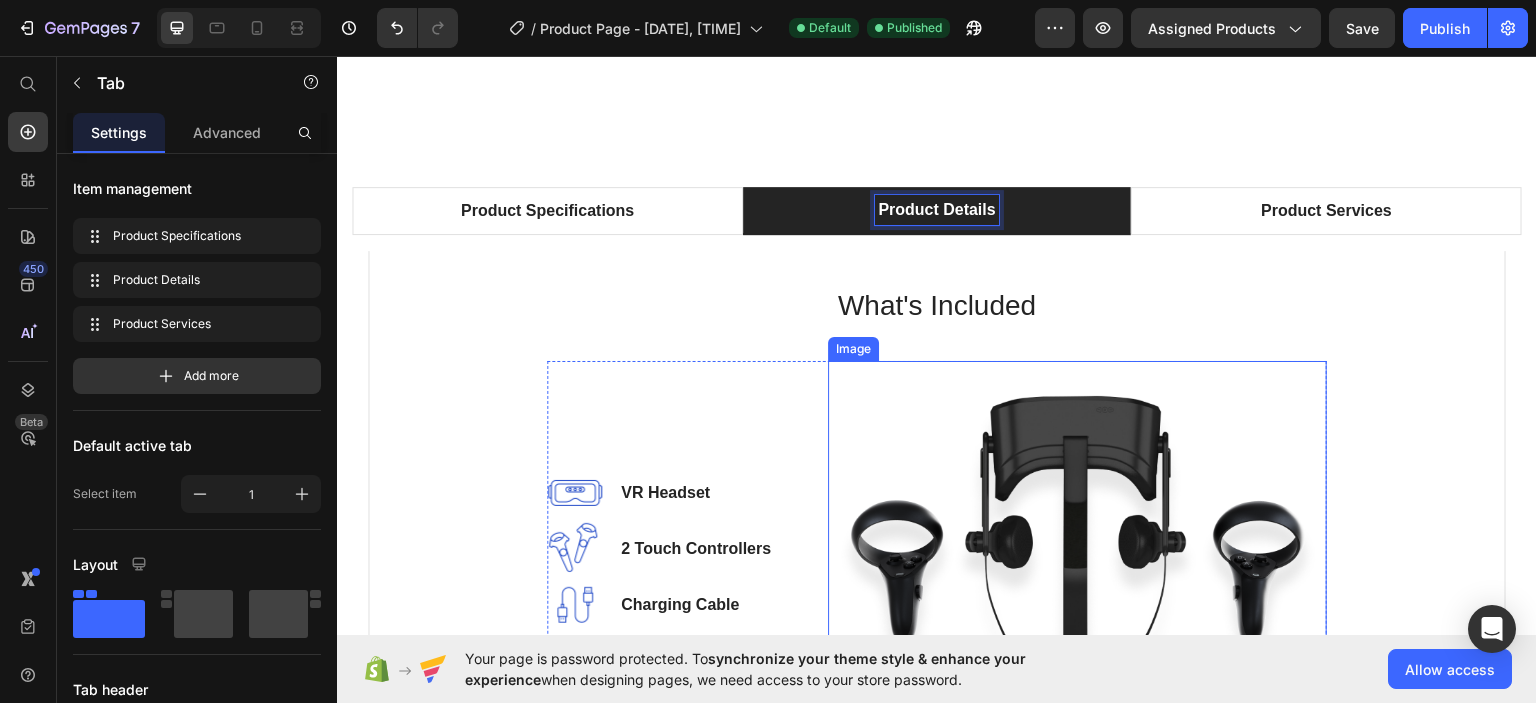 scroll, scrollTop: 1498, scrollLeft: 0, axis: vertical 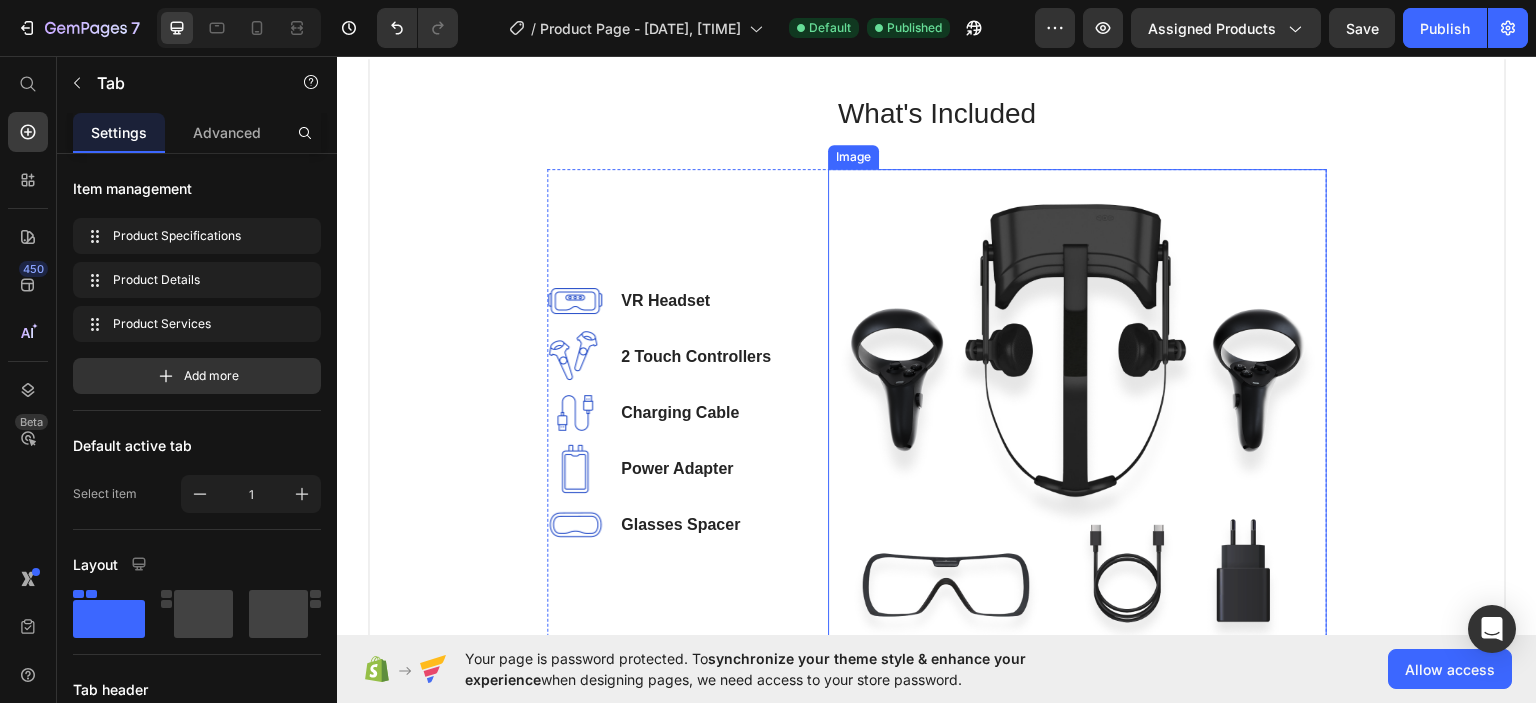 click at bounding box center (1077, 412) 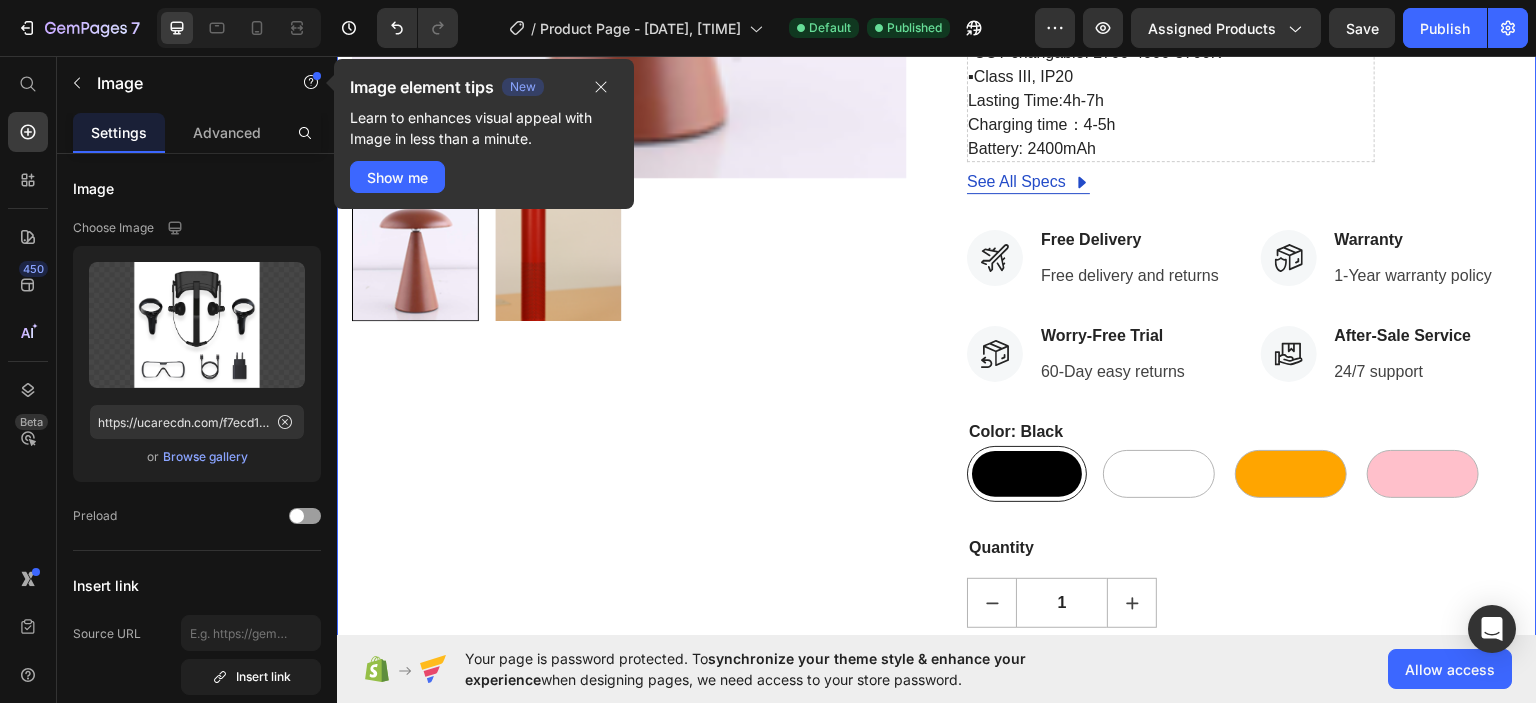 scroll, scrollTop: 530, scrollLeft: 0, axis: vertical 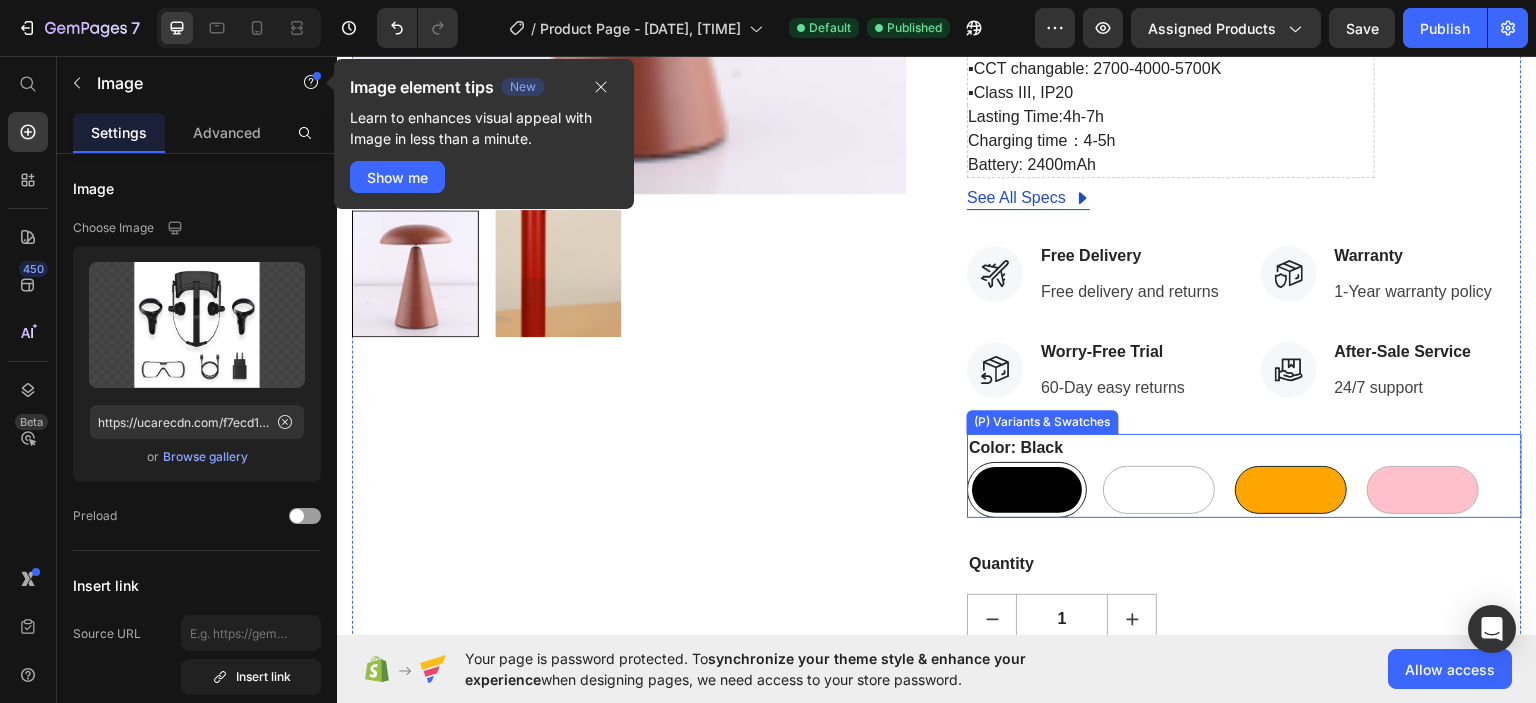 click at bounding box center [1291, 489] 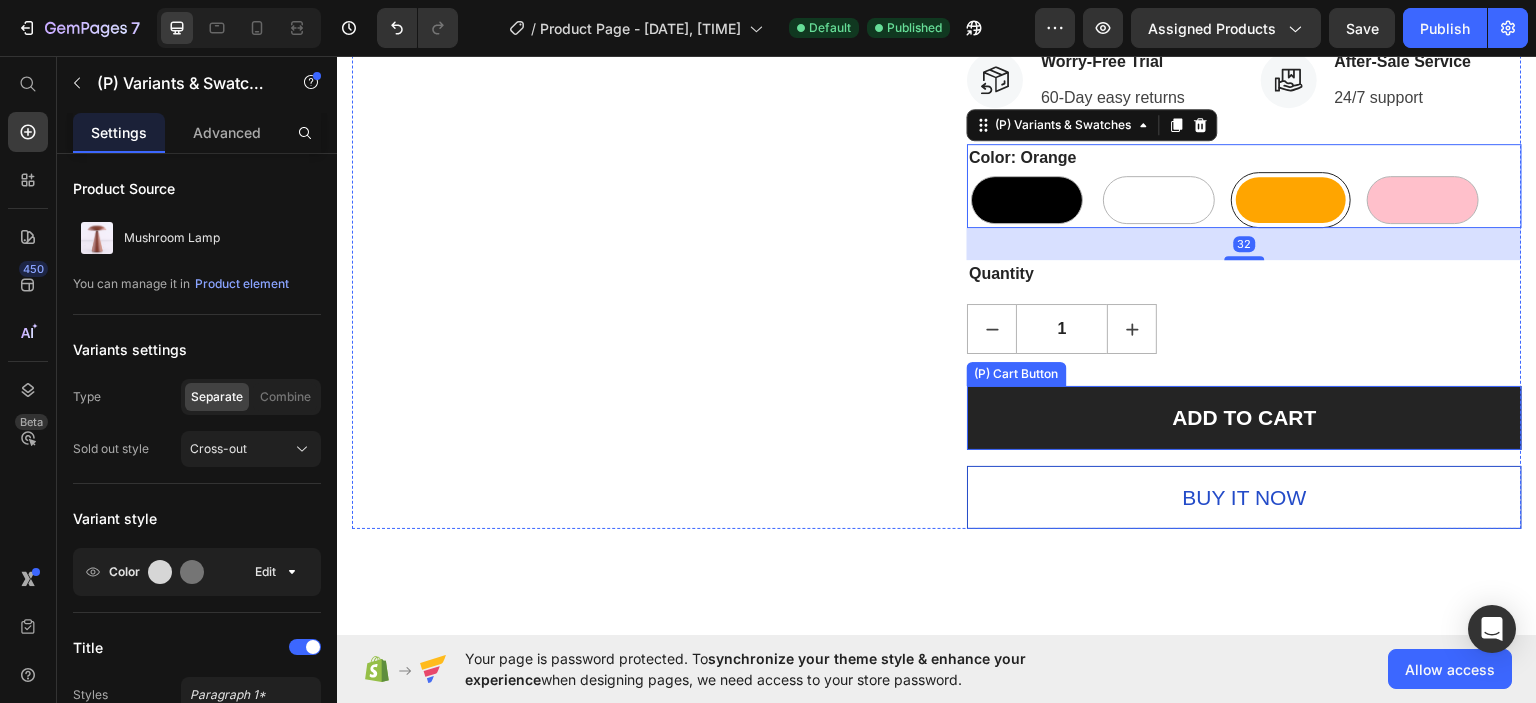 scroll, scrollTop: 630, scrollLeft: 0, axis: vertical 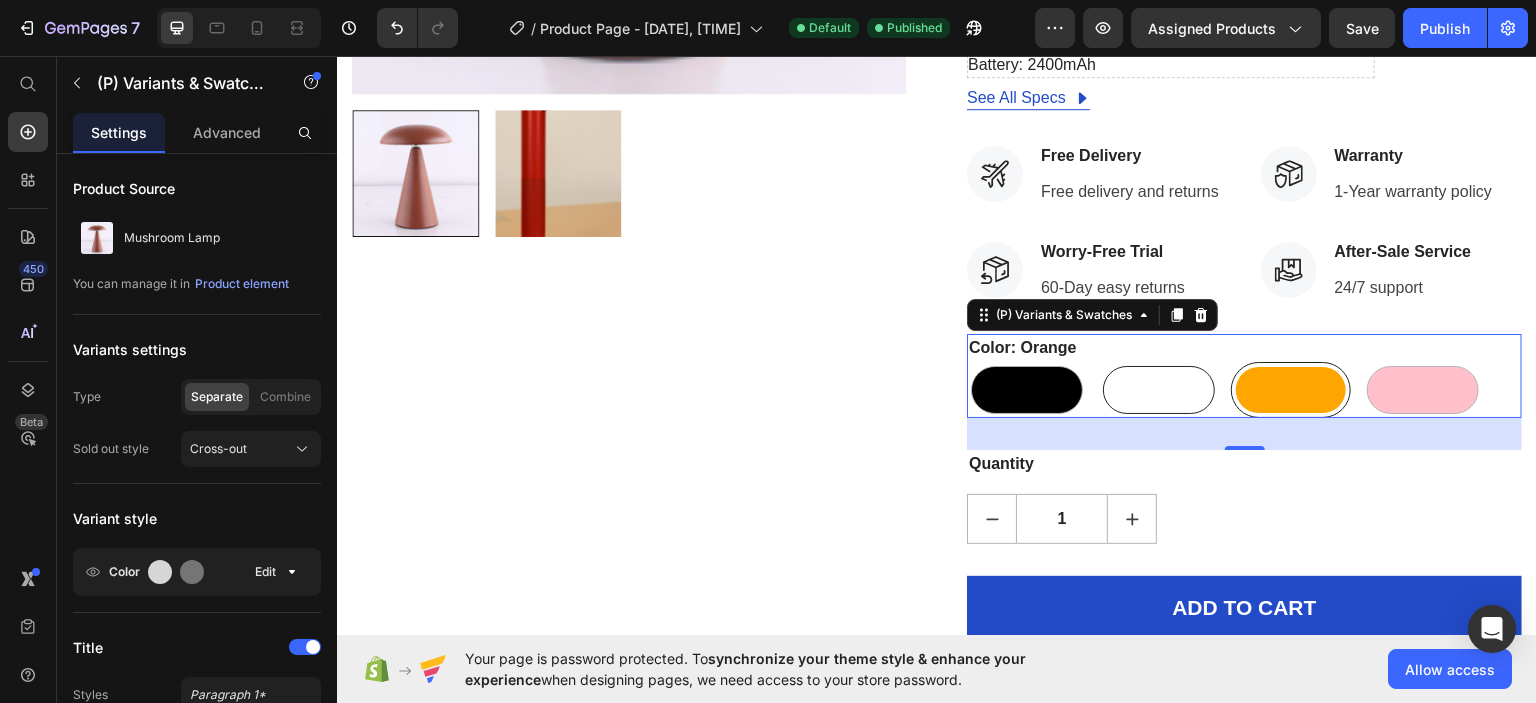 click at bounding box center [1159, 389] 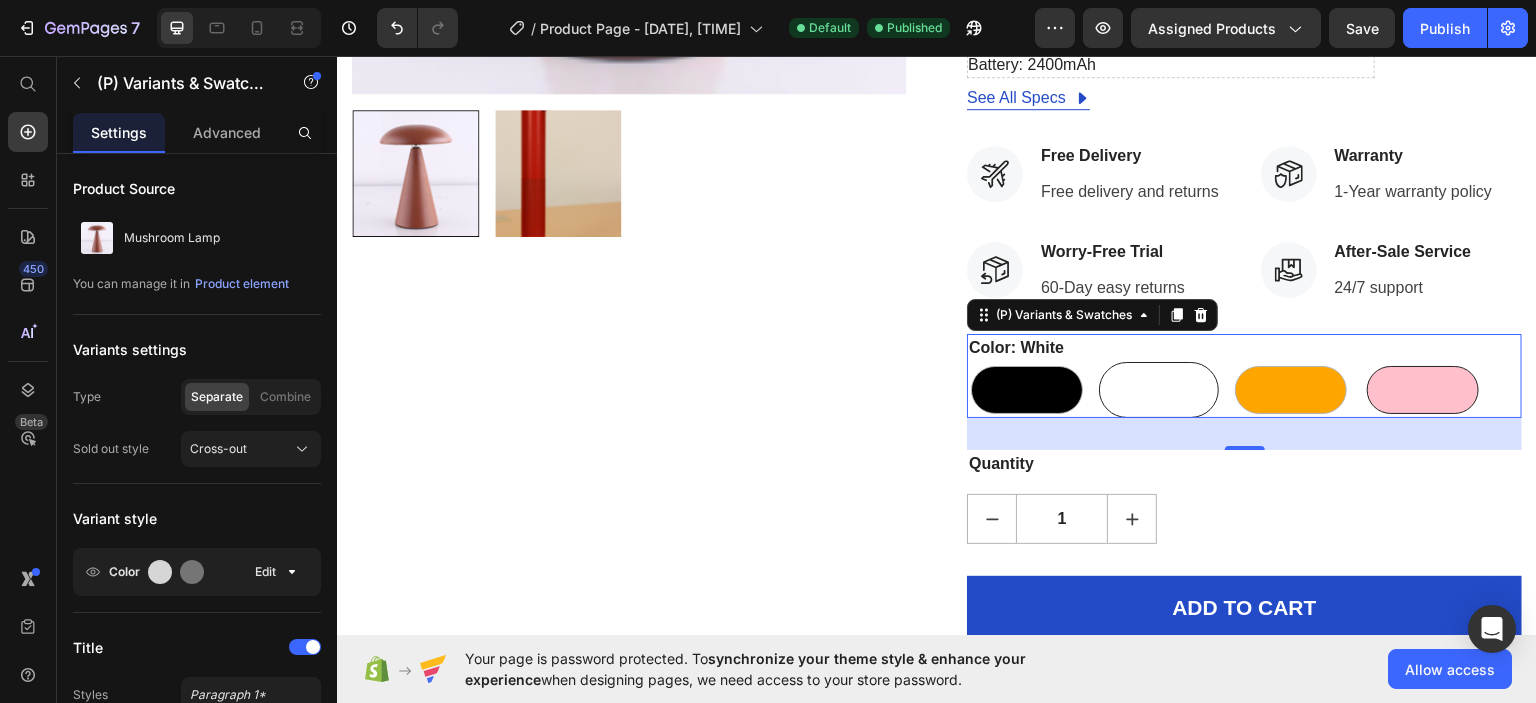click at bounding box center [1423, 389] 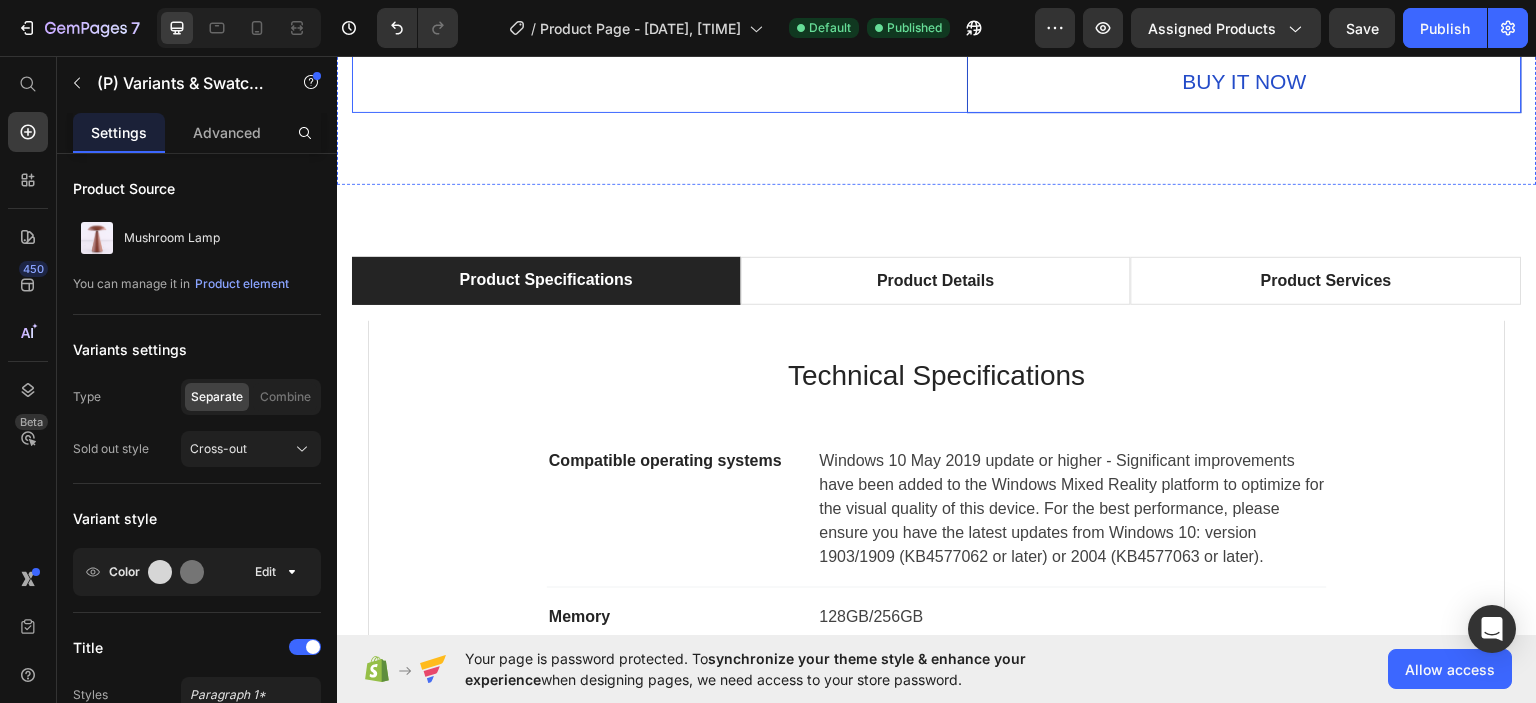scroll, scrollTop: 1400, scrollLeft: 0, axis: vertical 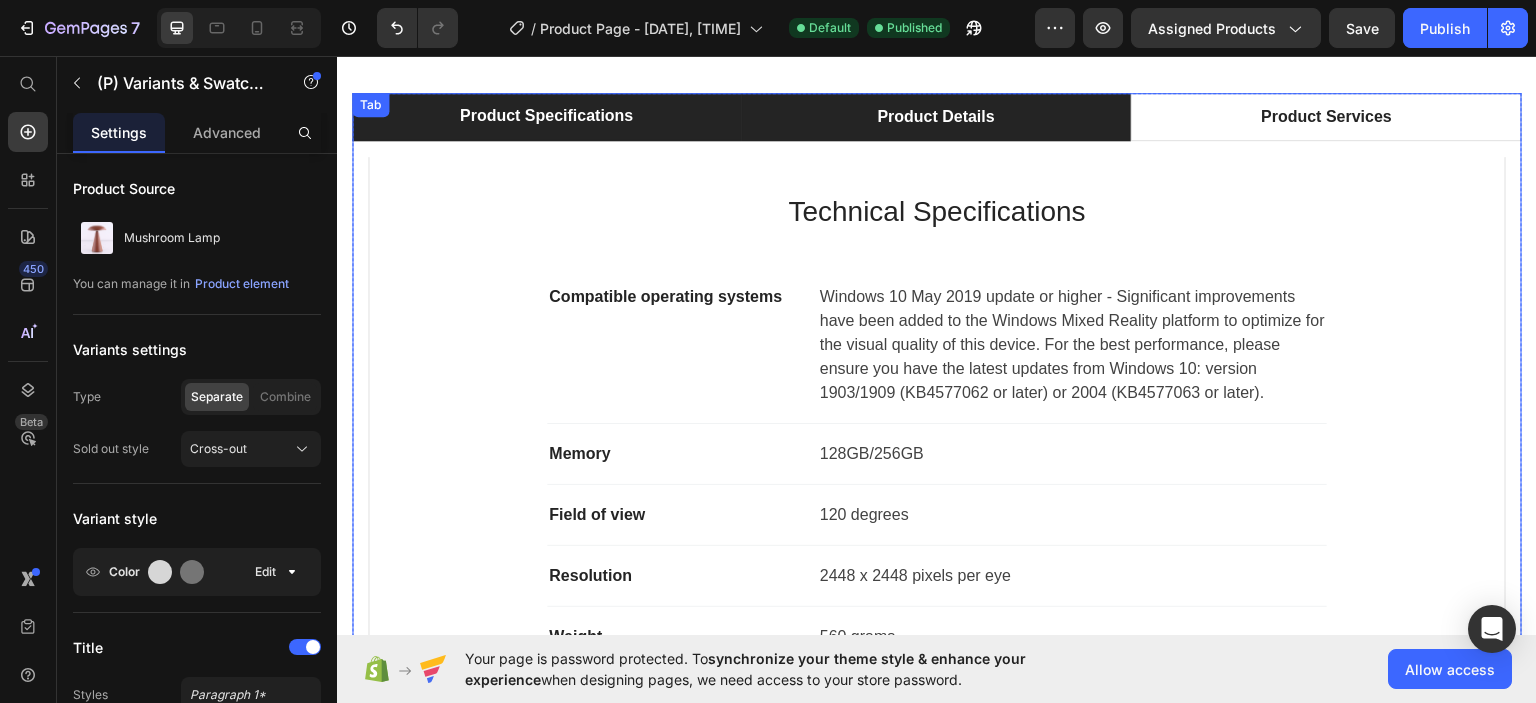click on "Product Details" at bounding box center (936, 116) 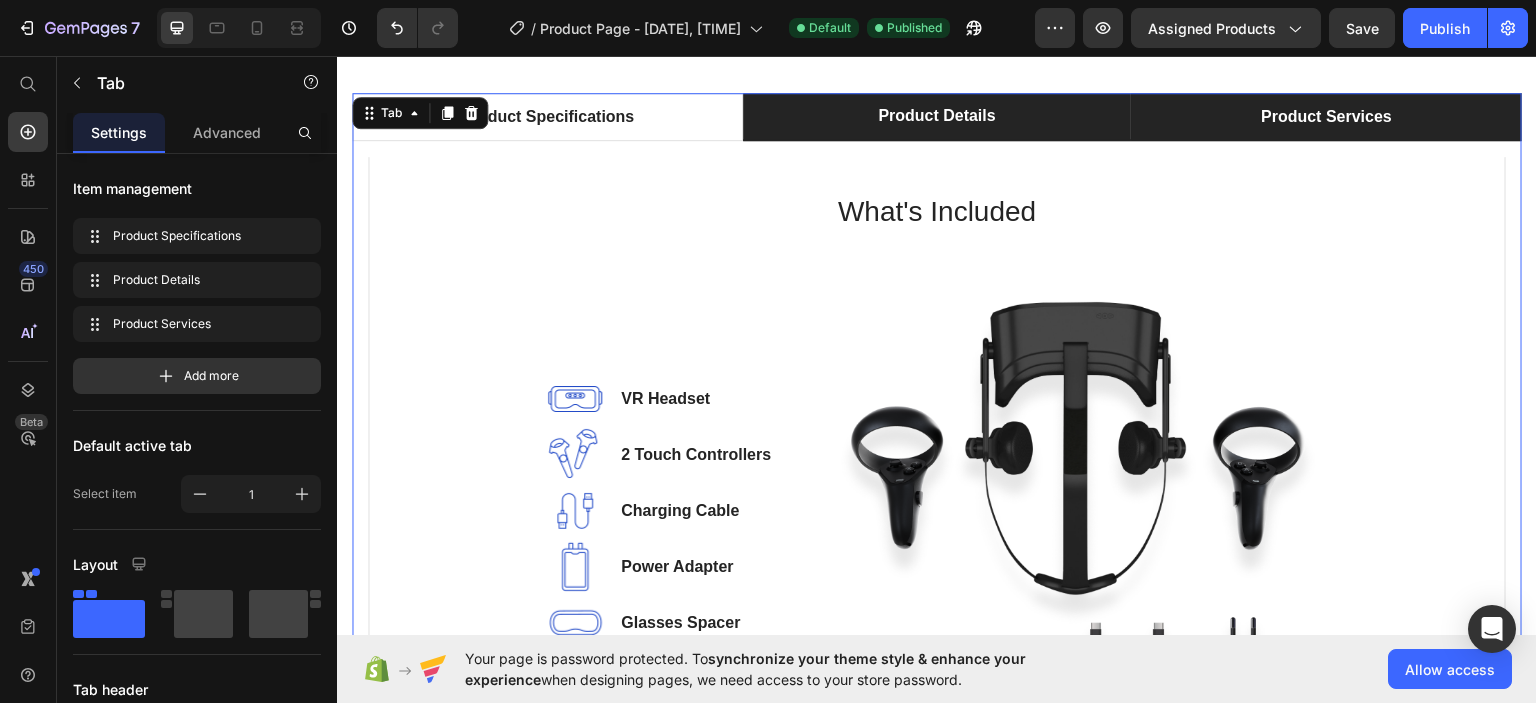 click on "Product Services" at bounding box center (1326, 116) 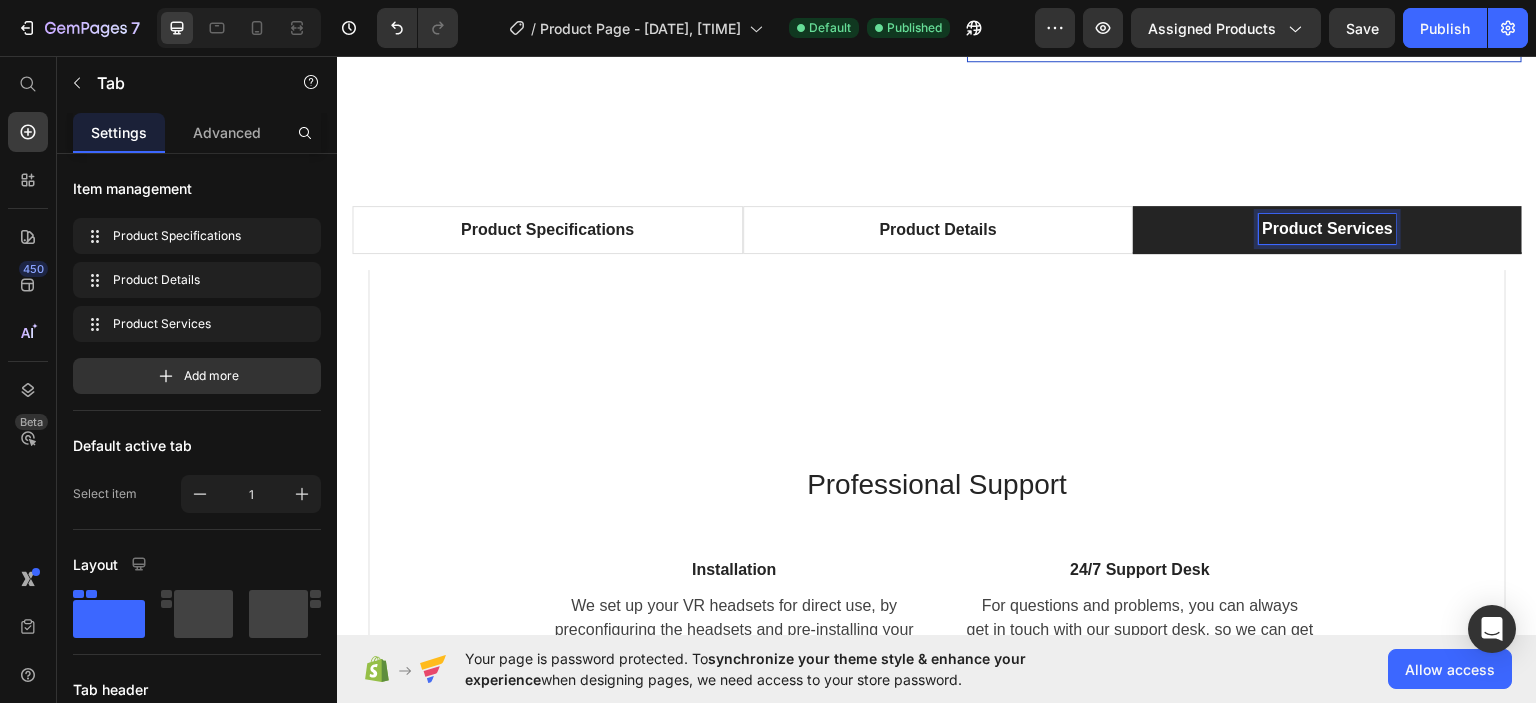 scroll, scrollTop: 1199, scrollLeft: 0, axis: vertical 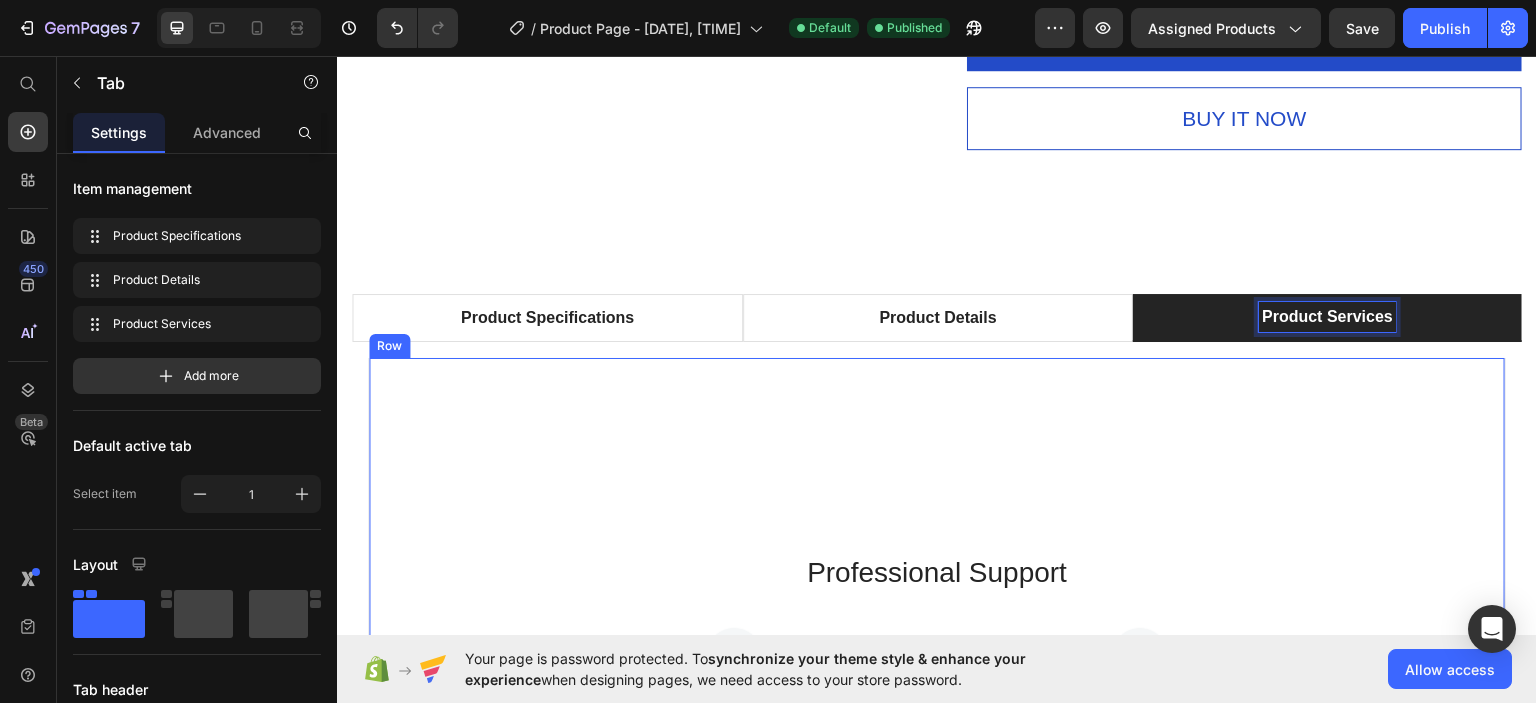 click on "Professional Support Heading Image Installation Text block We set up your VR headsets for direct use, by preconfiguring the headsets and pre-installing your desired application and 360° content. Text block Image 24/7 Support Desk Text block For questions and problems, you can always  get in touch with our support desk, so we can get you back, up and running. Text block Row Row" at bounding box center (937, 680) 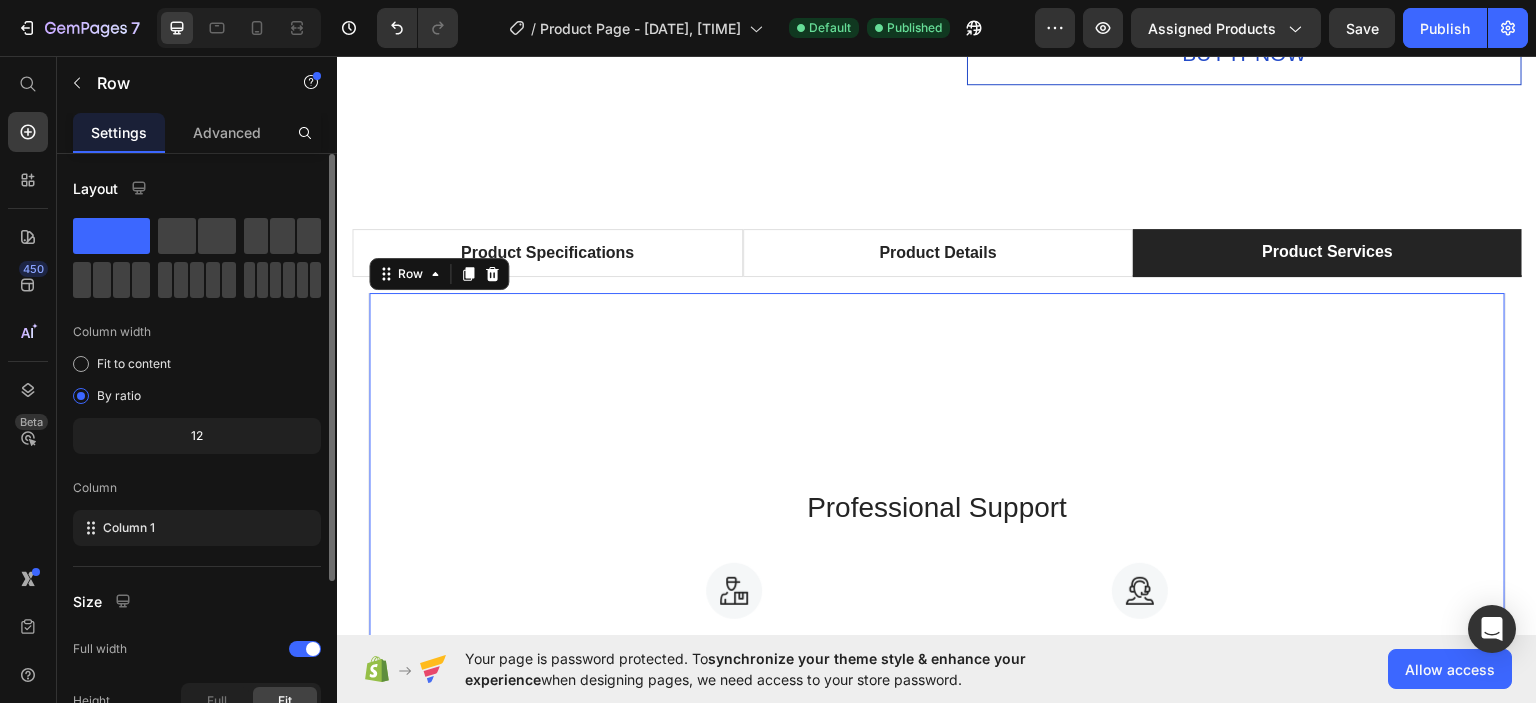 scroll, scrollTop: 1299, scrollLeft: 0, axis: vertical 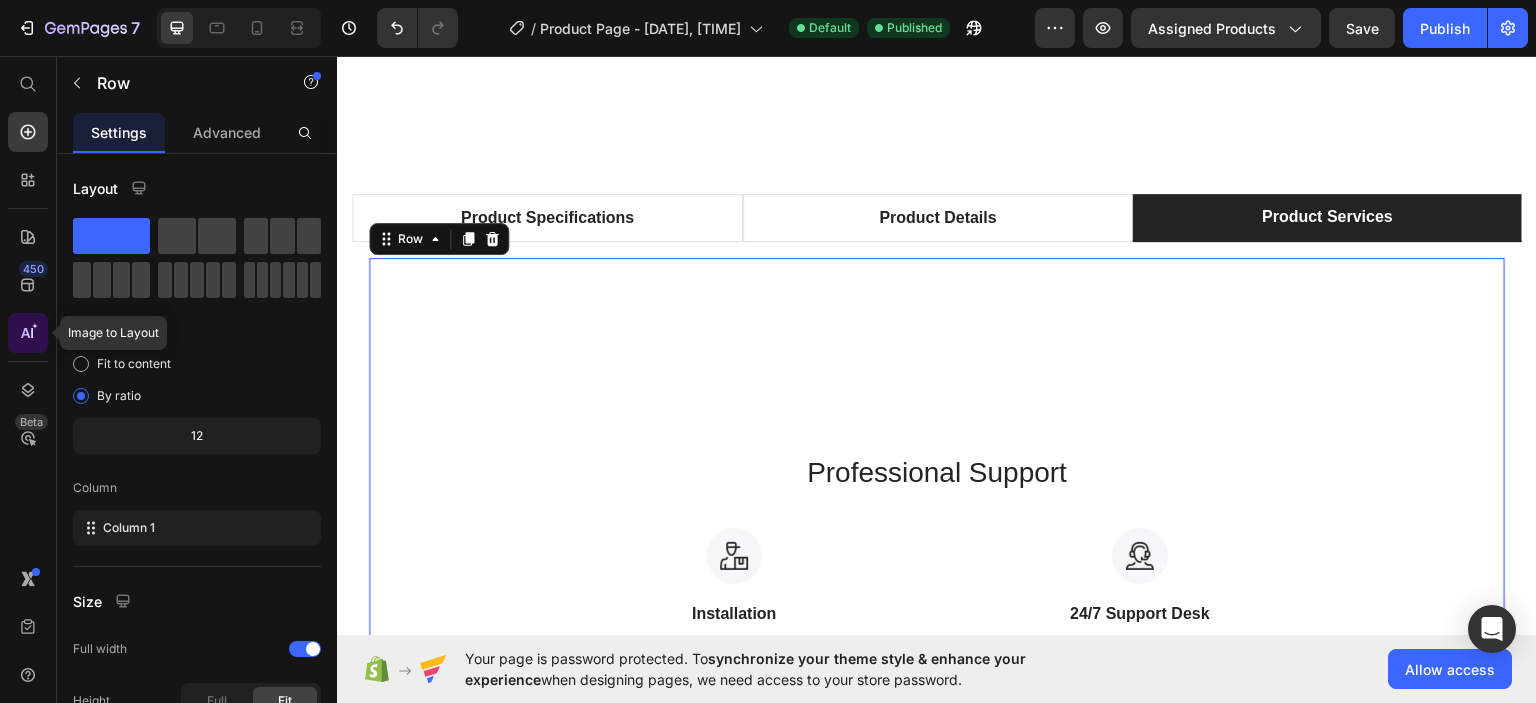 click 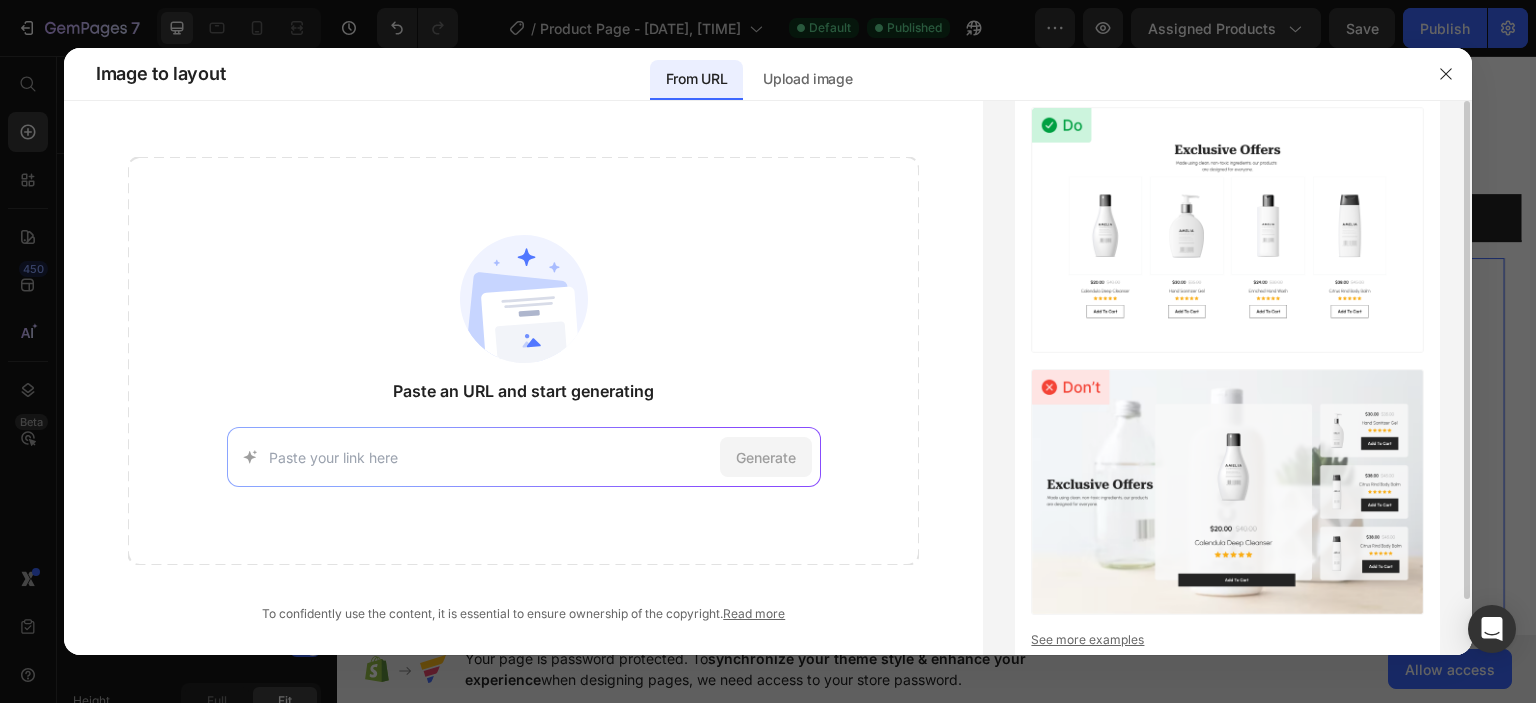 scroll, scrollTop: 61, scrollLeft: 0, axis: vertical 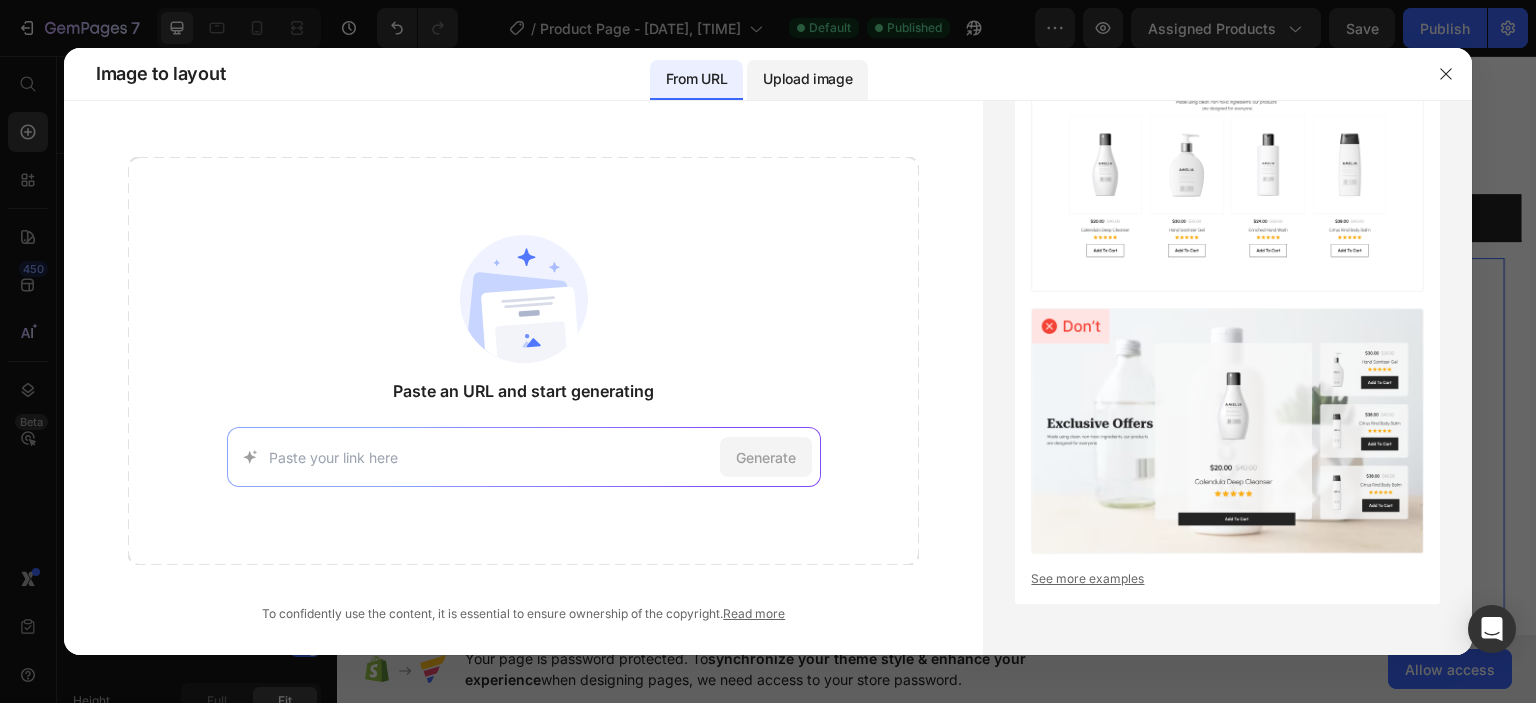 click on "Upload image" at bounding box center (807, 79) 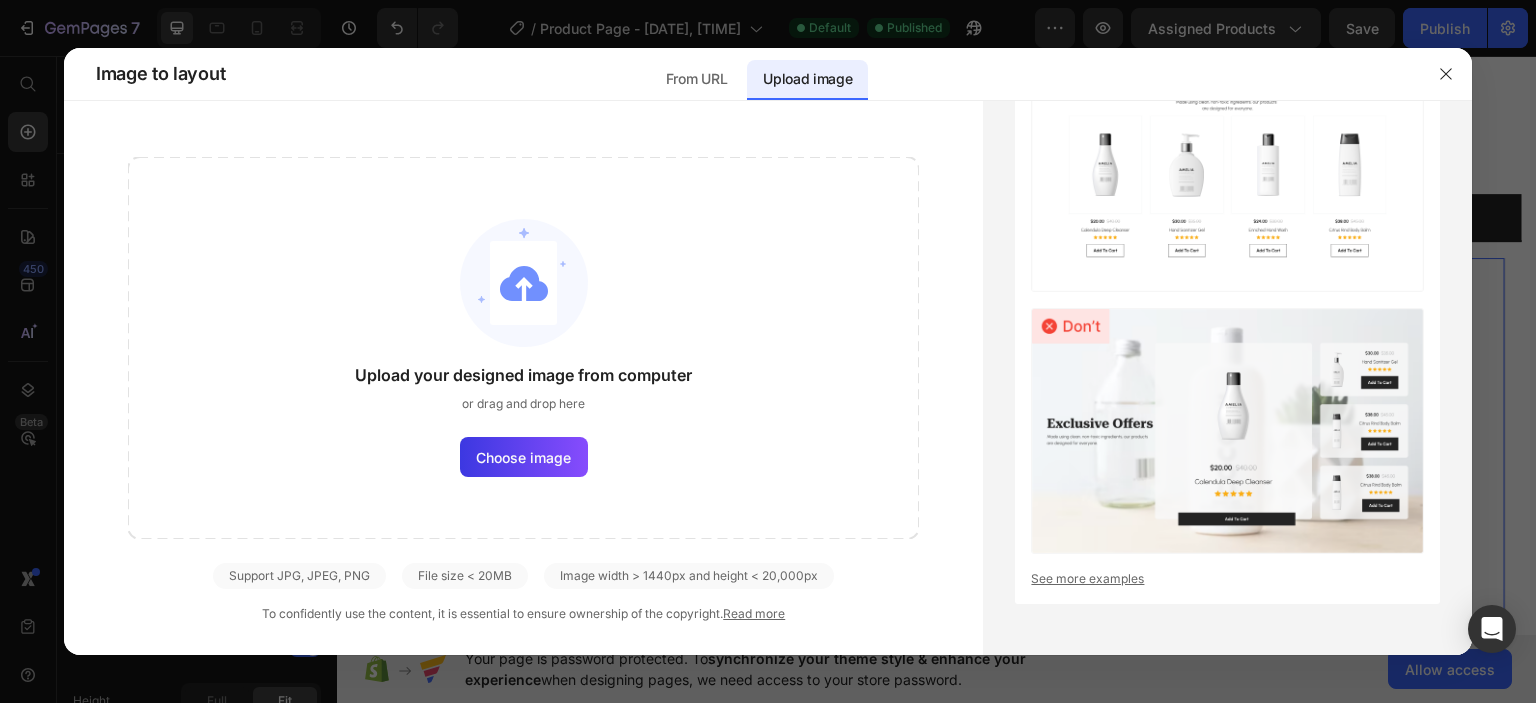 click on "Upload image" at bounding box center [807, 80] 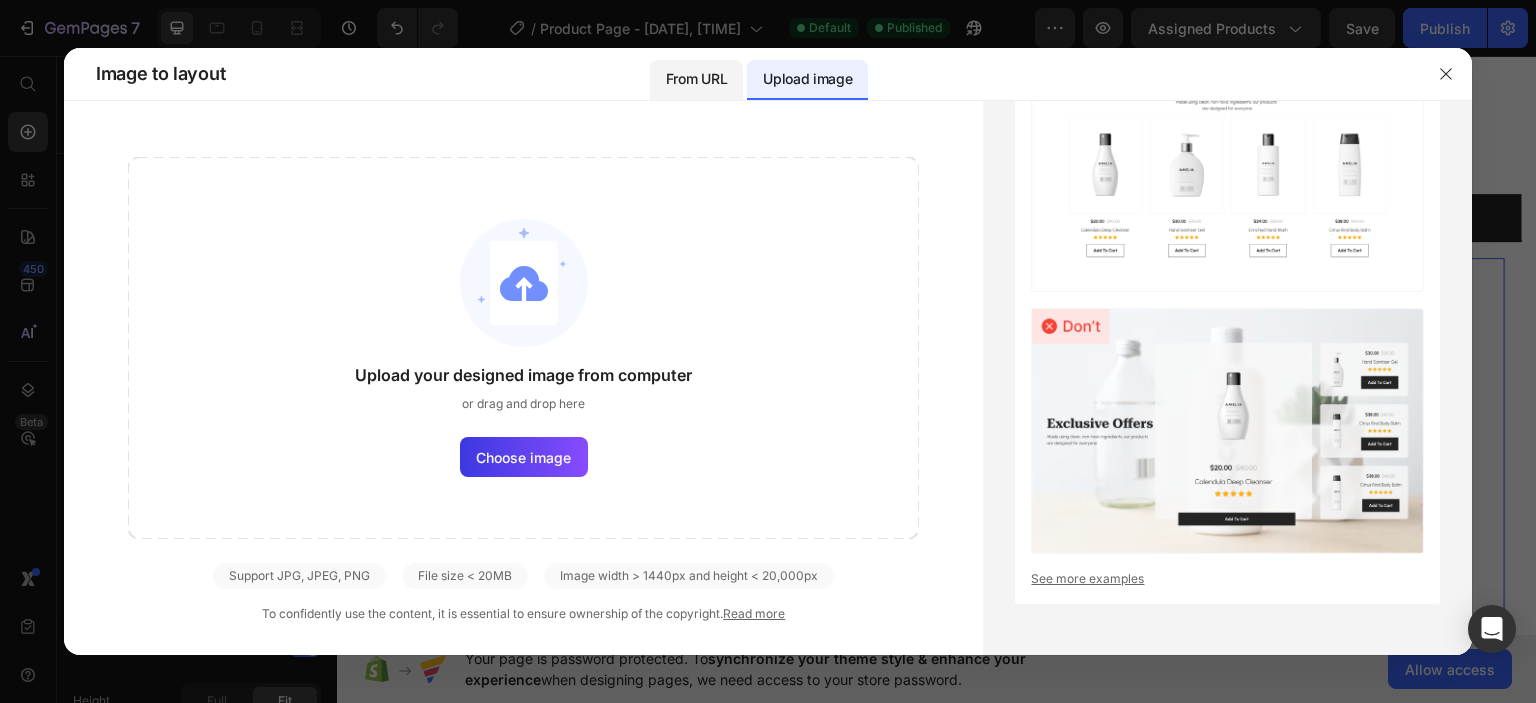 click on "From URL" at bounding box center (696, 79) 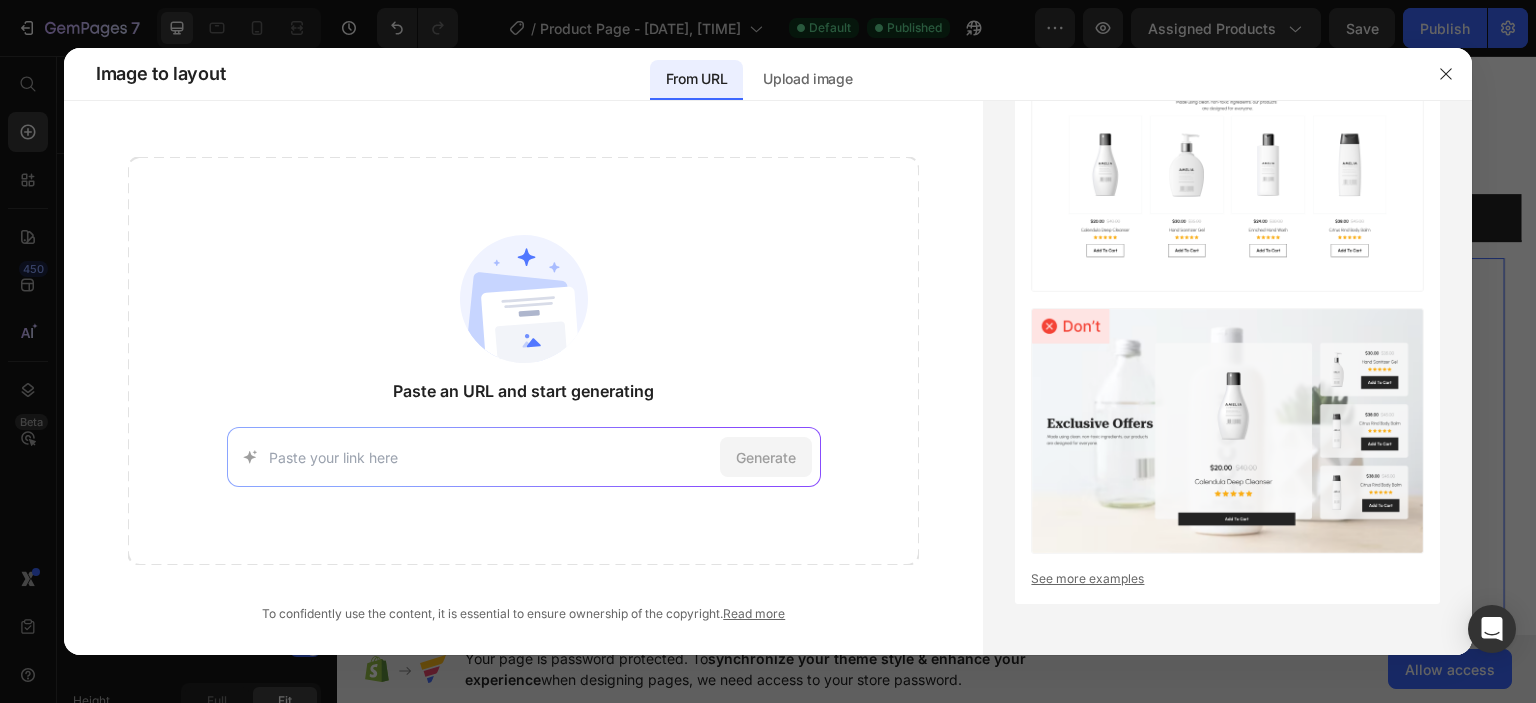 click at bounding box center (768, 351) 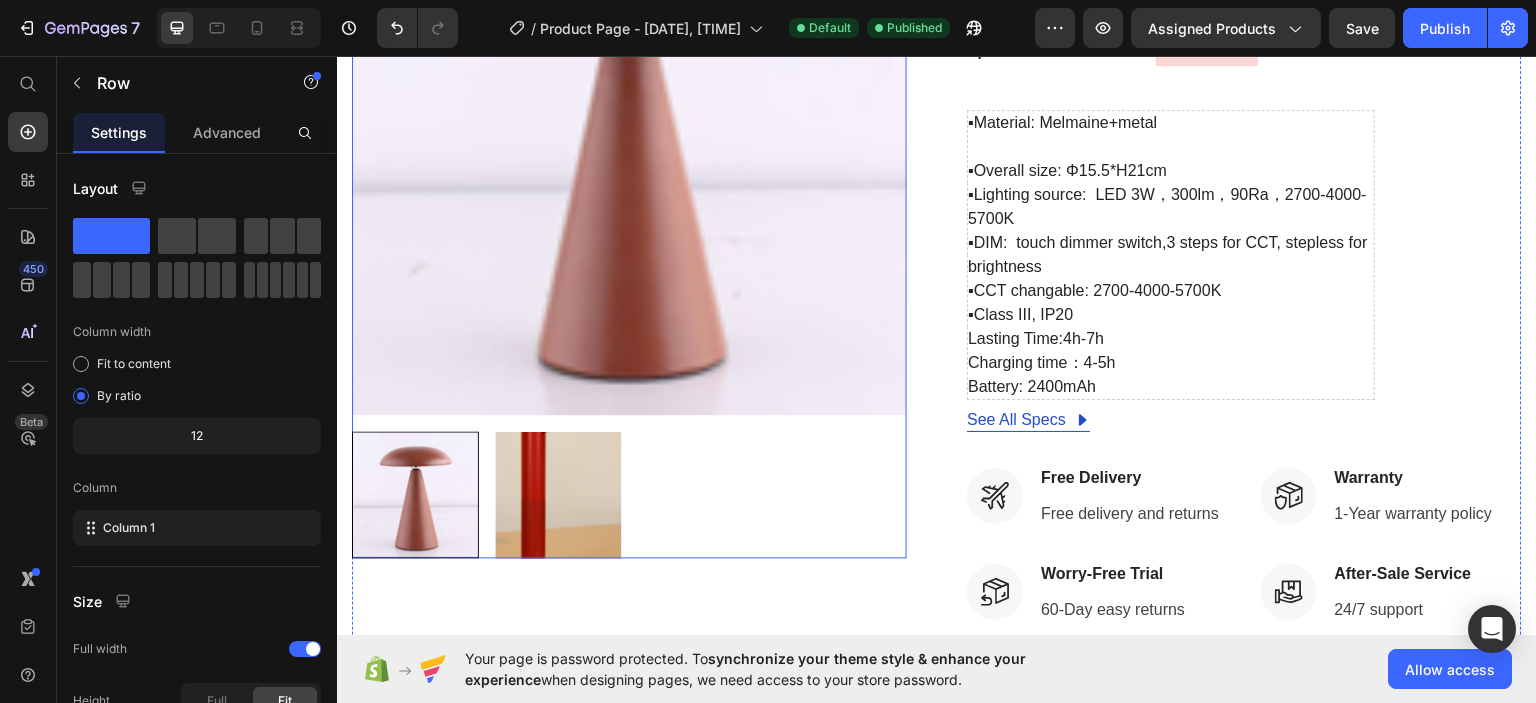 scroll, scrollTop: 1100, scrollLeft: 0, axis: vertical 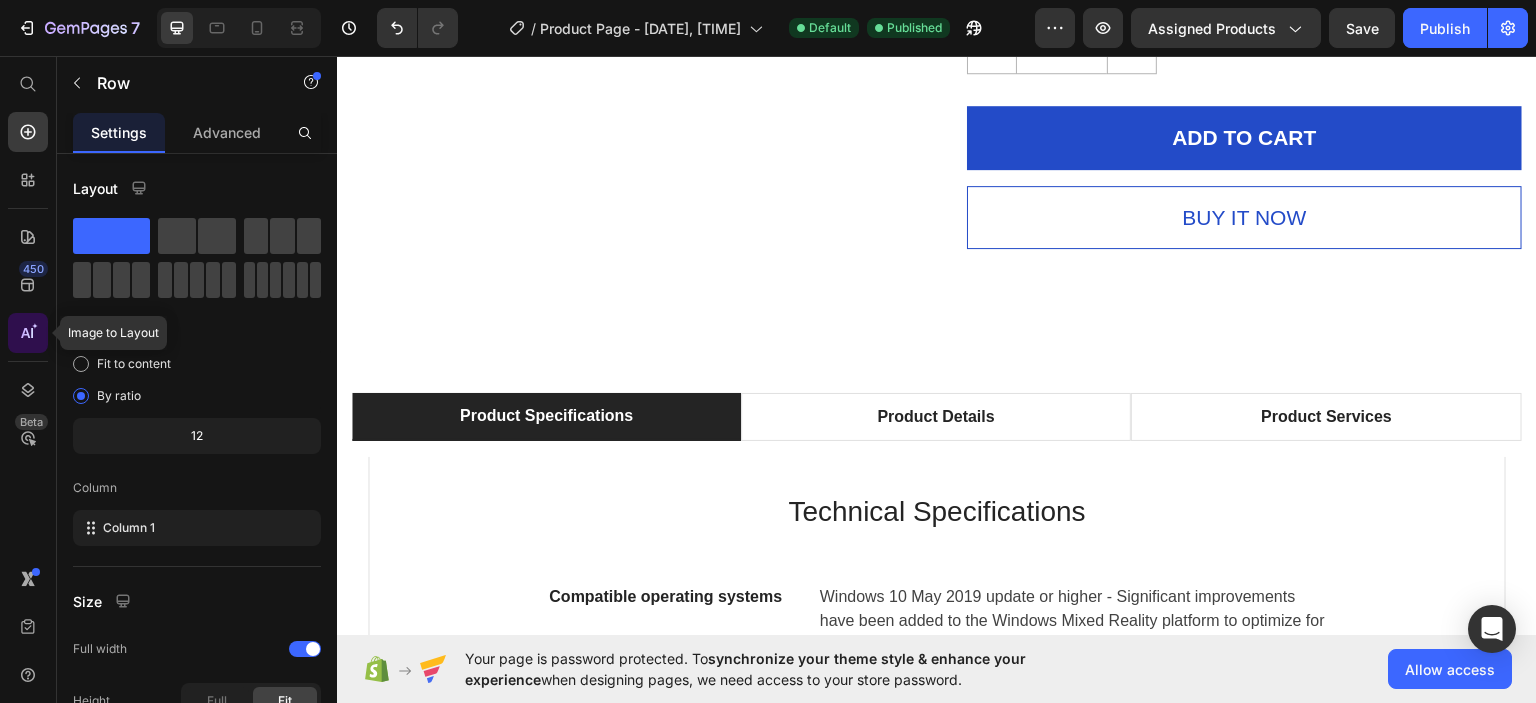 click 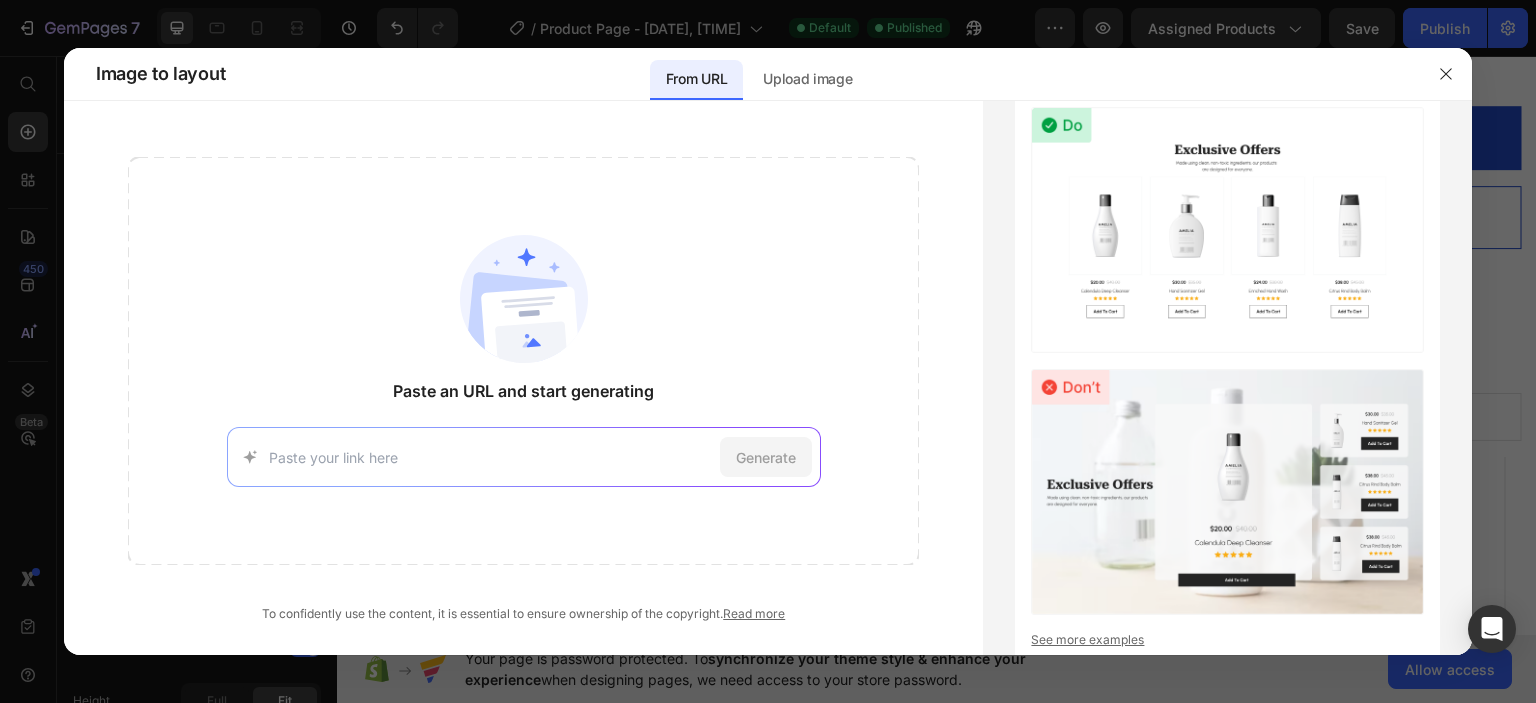click at bounding box center [490, 457] 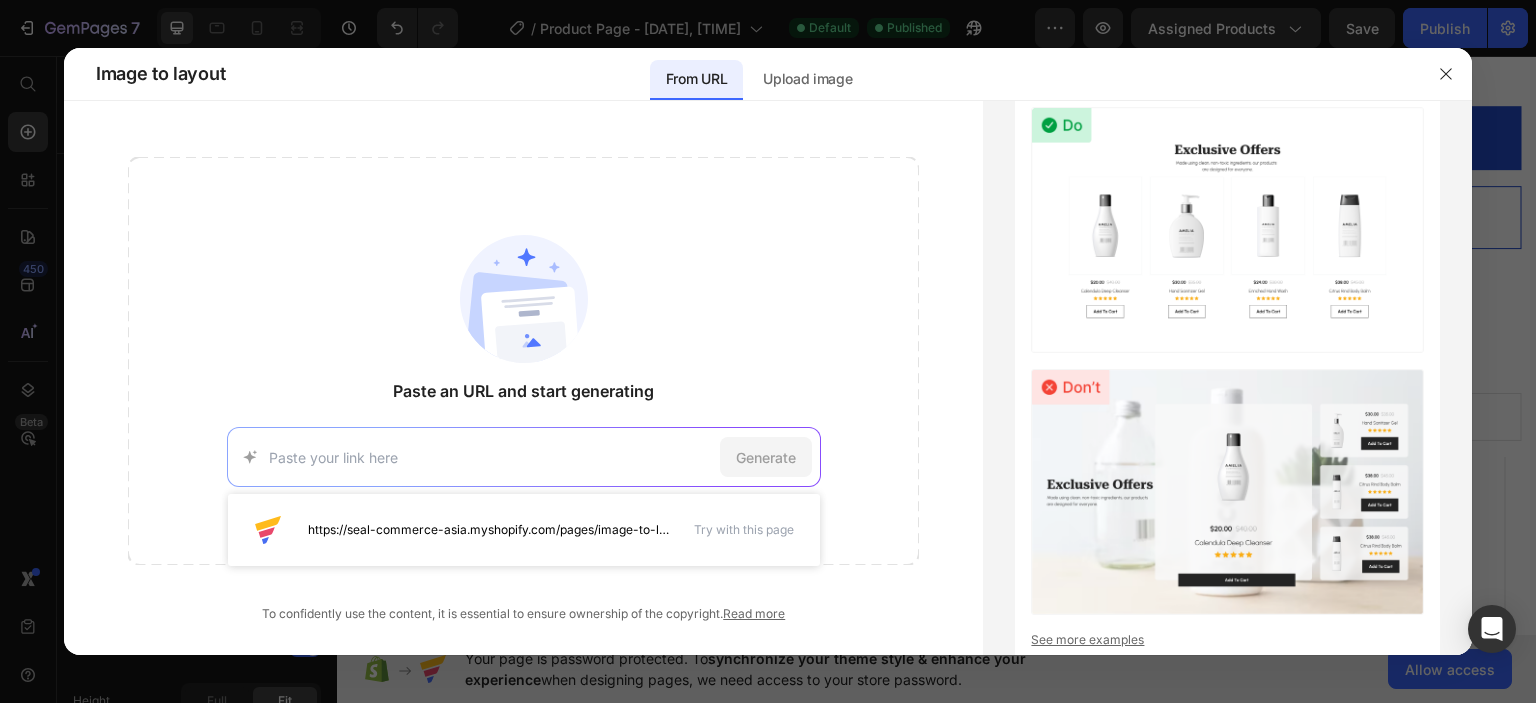 click at bounding box center (490, 457) 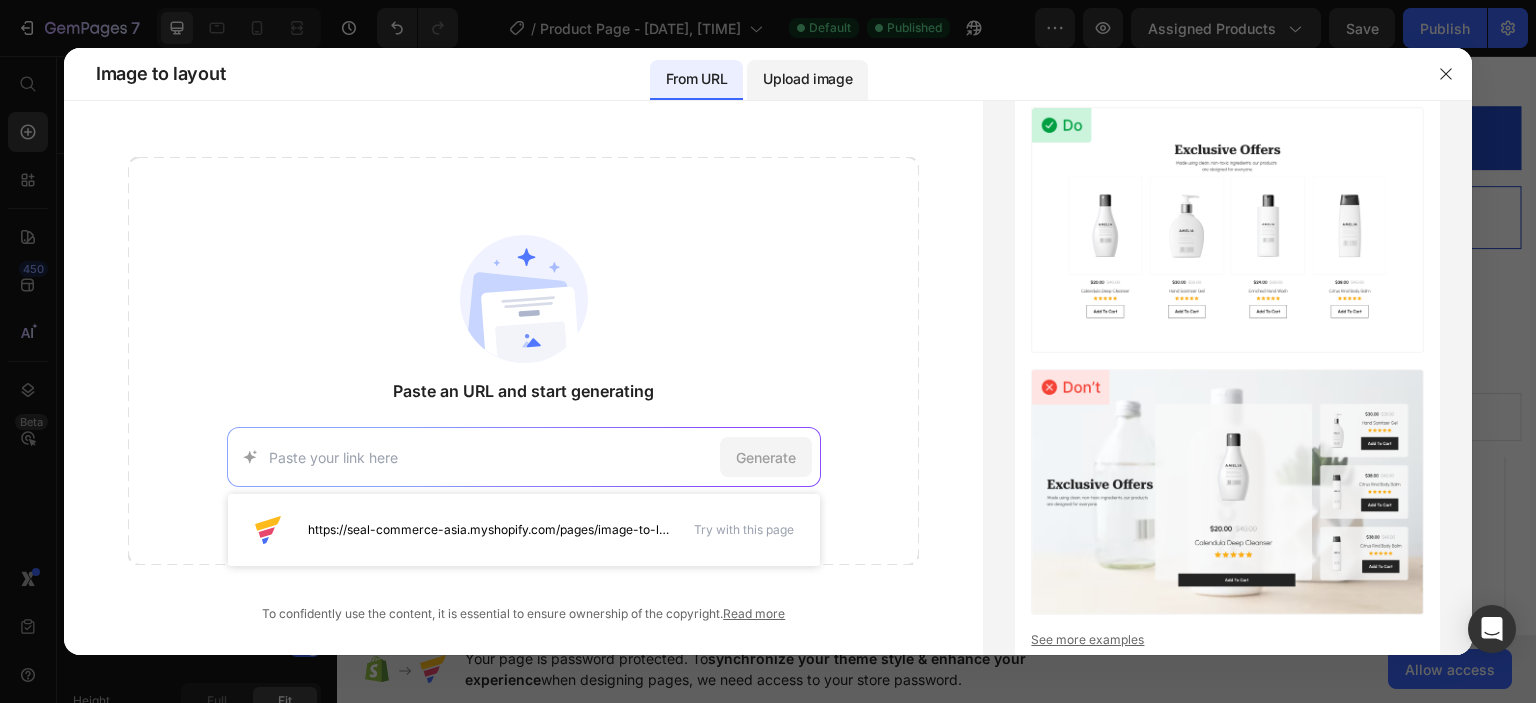 click on "Upload image" at bounding box center (807, 79) 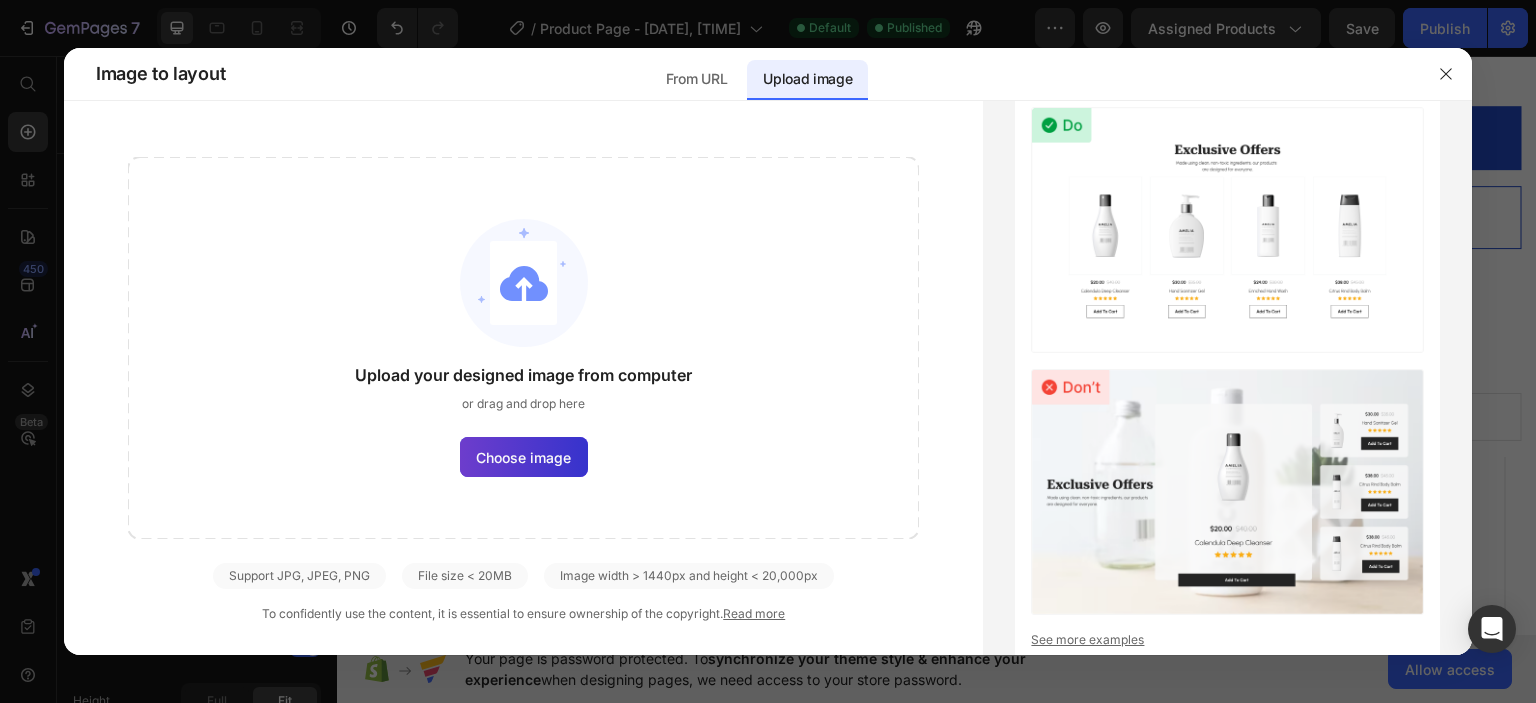 click on "Choose image" at bounding box center [523, 457] 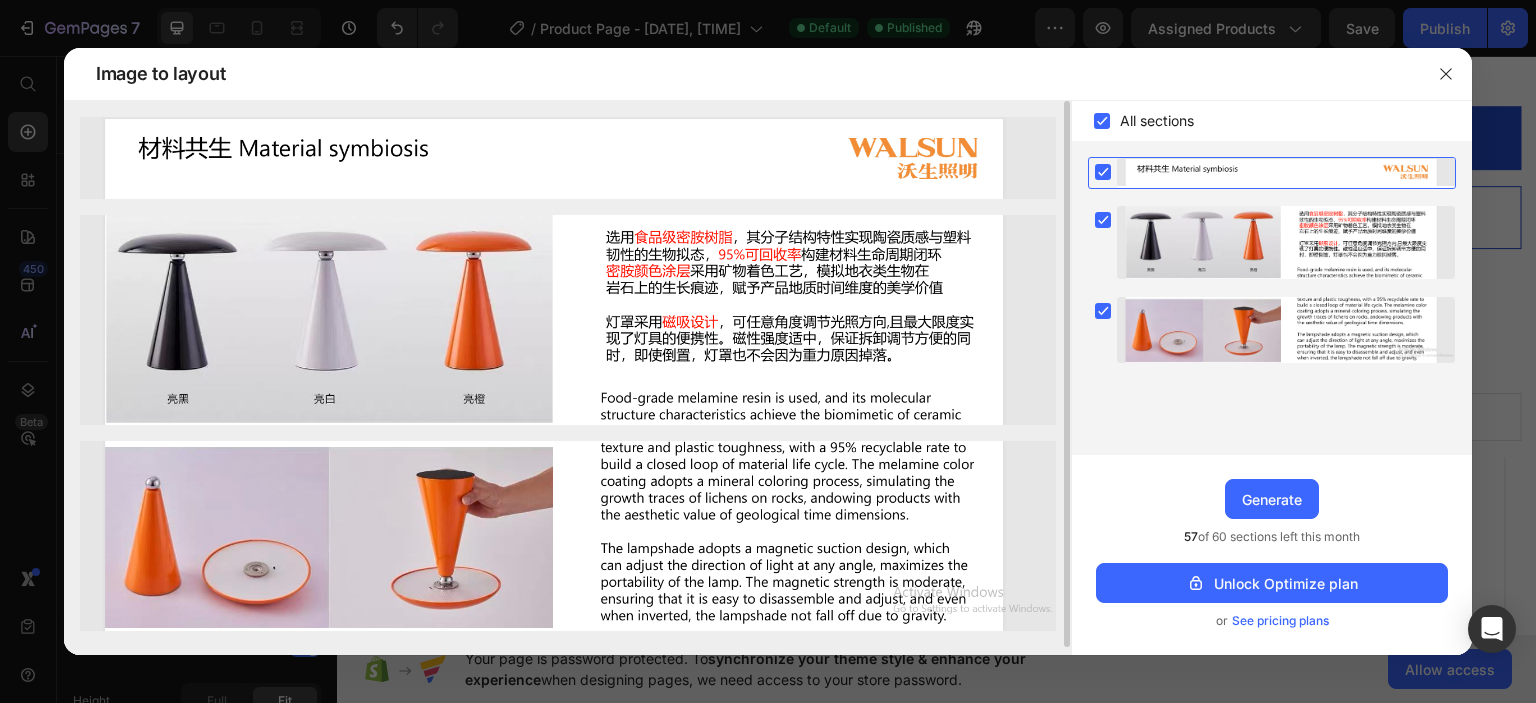 scroll, scrollTop: 8, scrollLeft: 0, axis: vertical 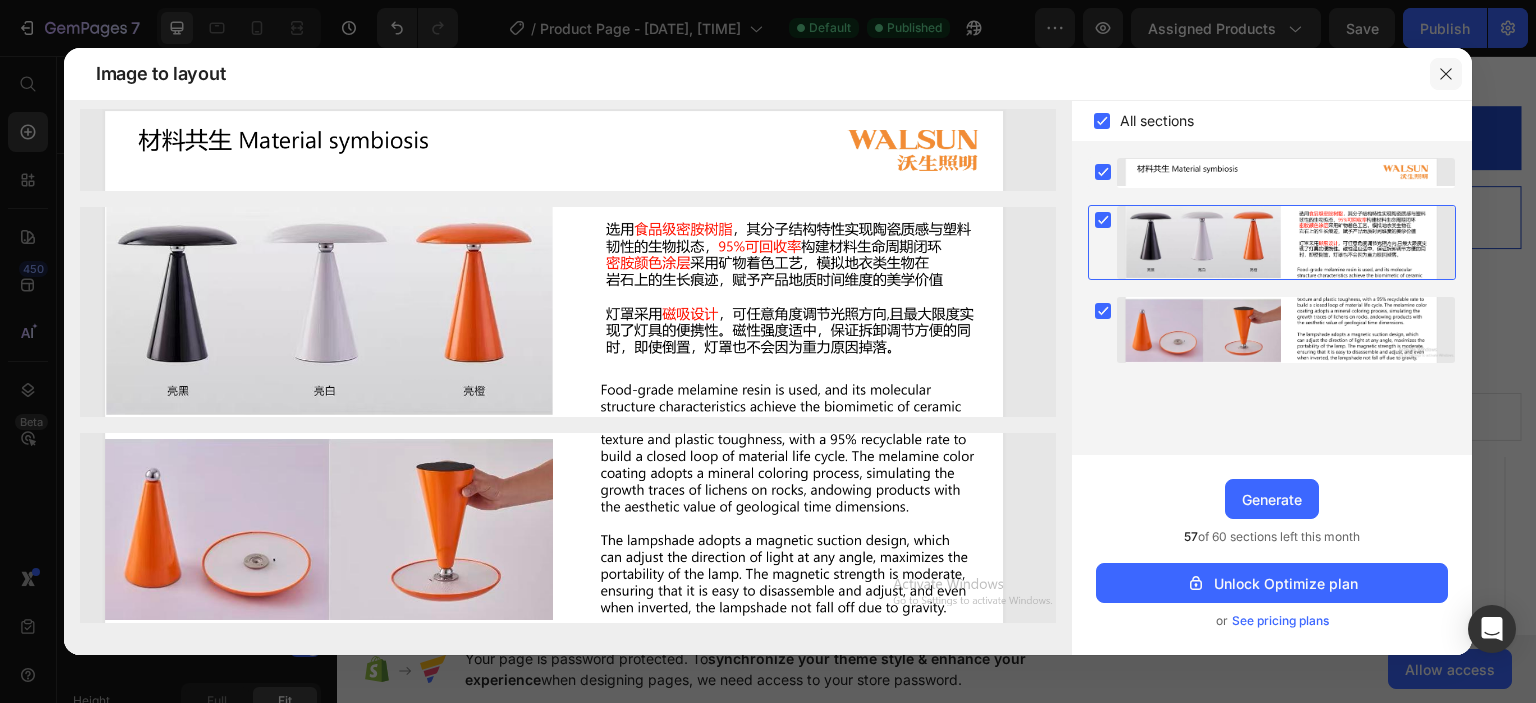 click 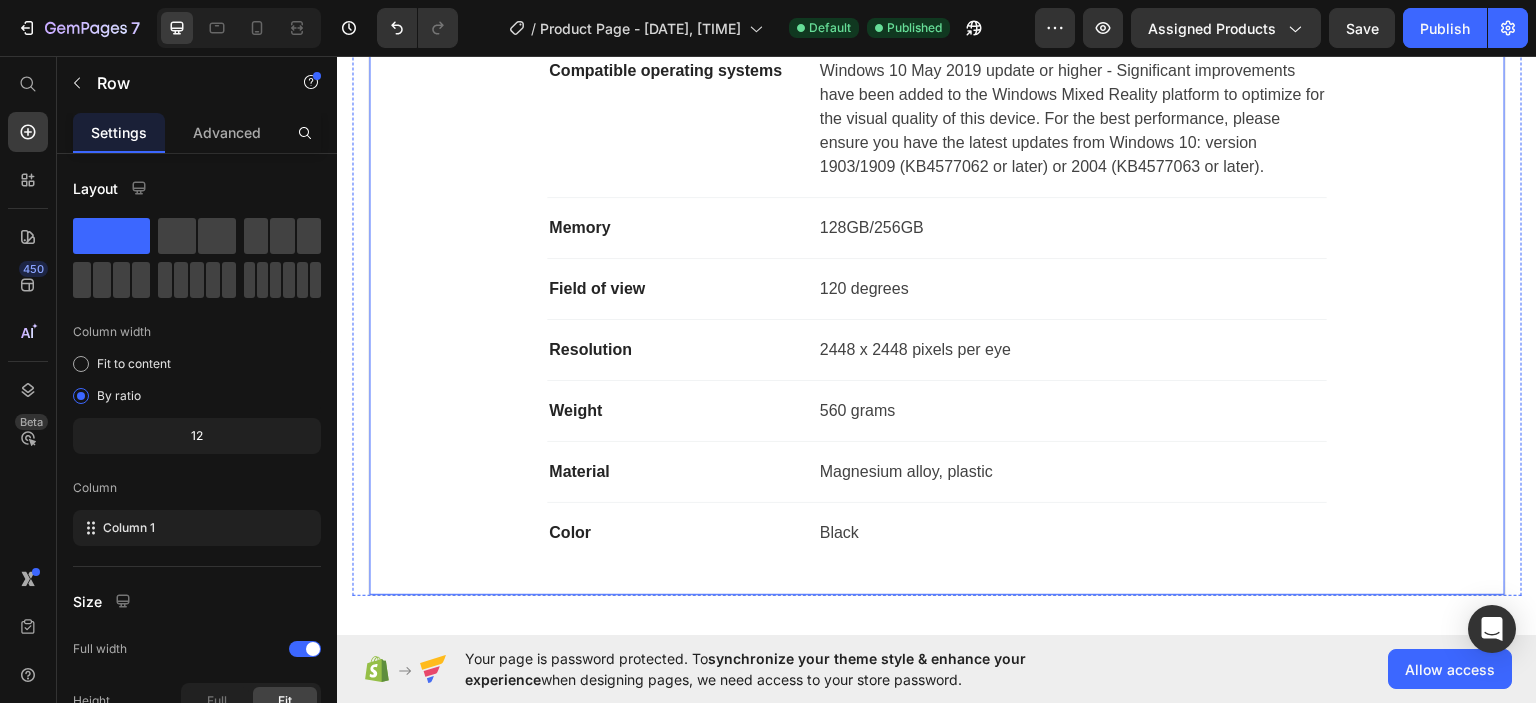scroll, scrollTop: 1800, scrollLeft: 0, axis: vertical 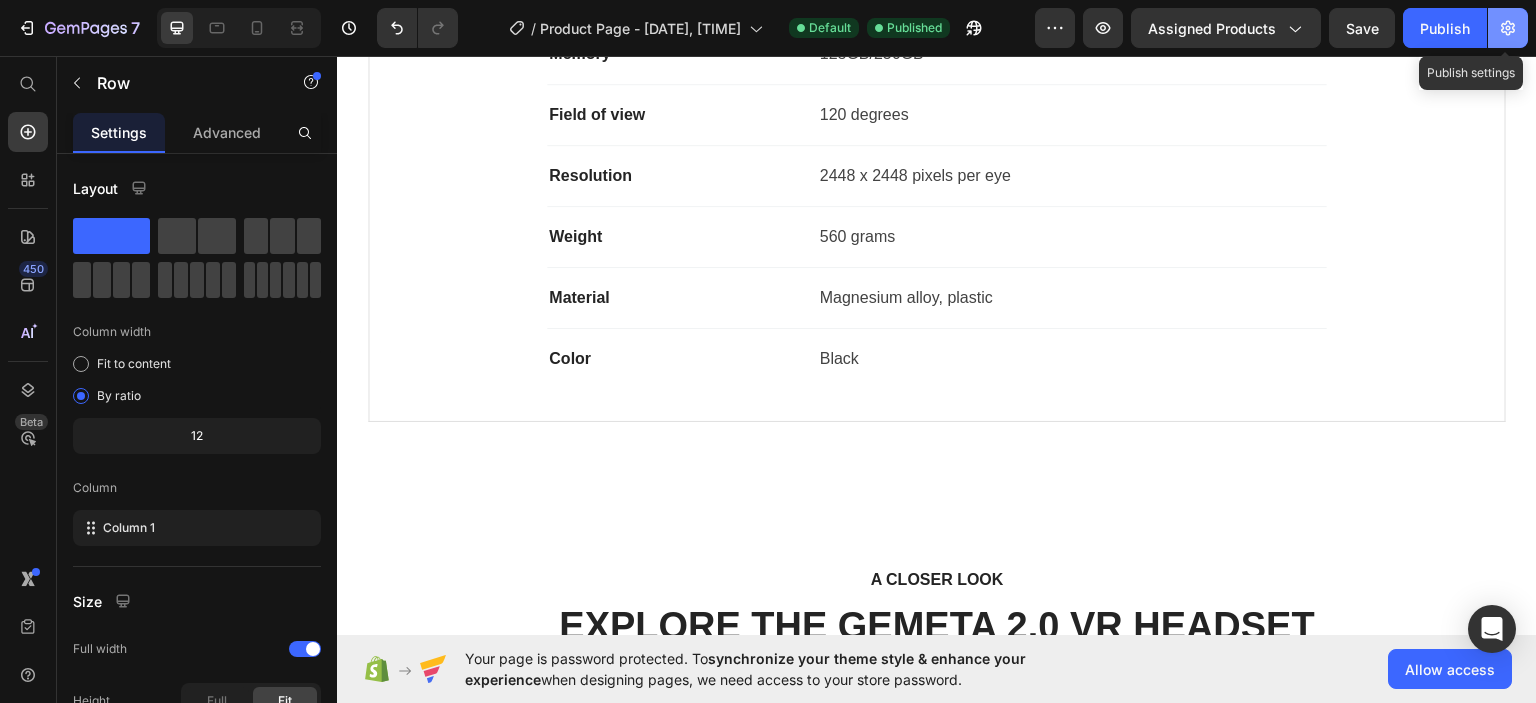 click 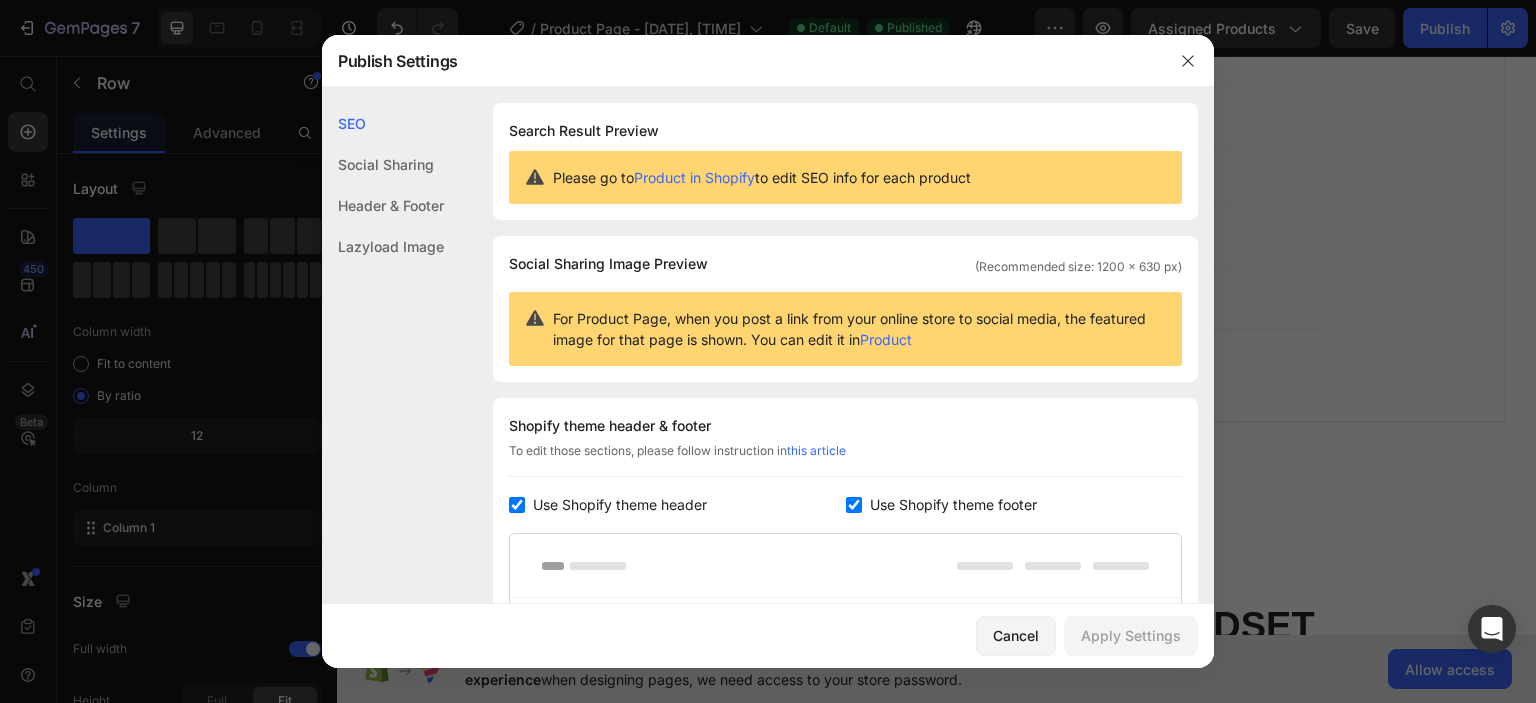 click at bounding box center (768, 351) 